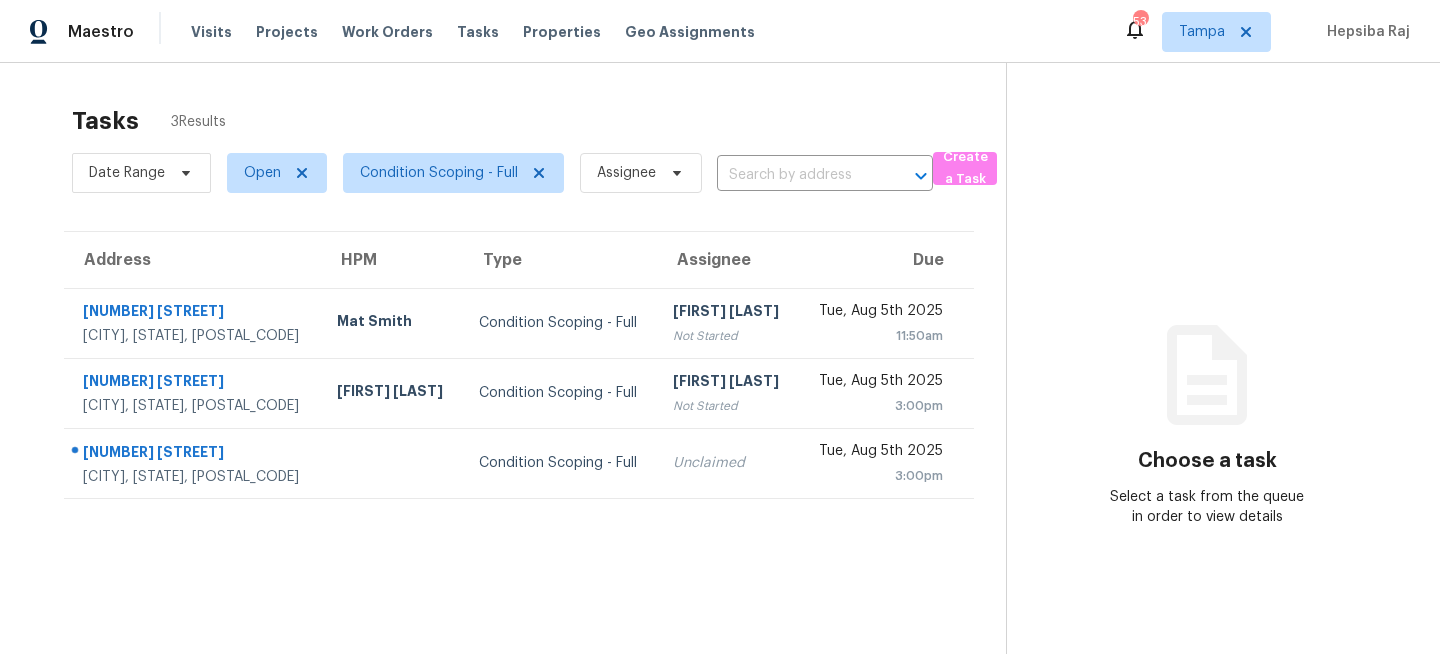 scroll, scrollTop: 0, scrollLeft: 0, axis: both 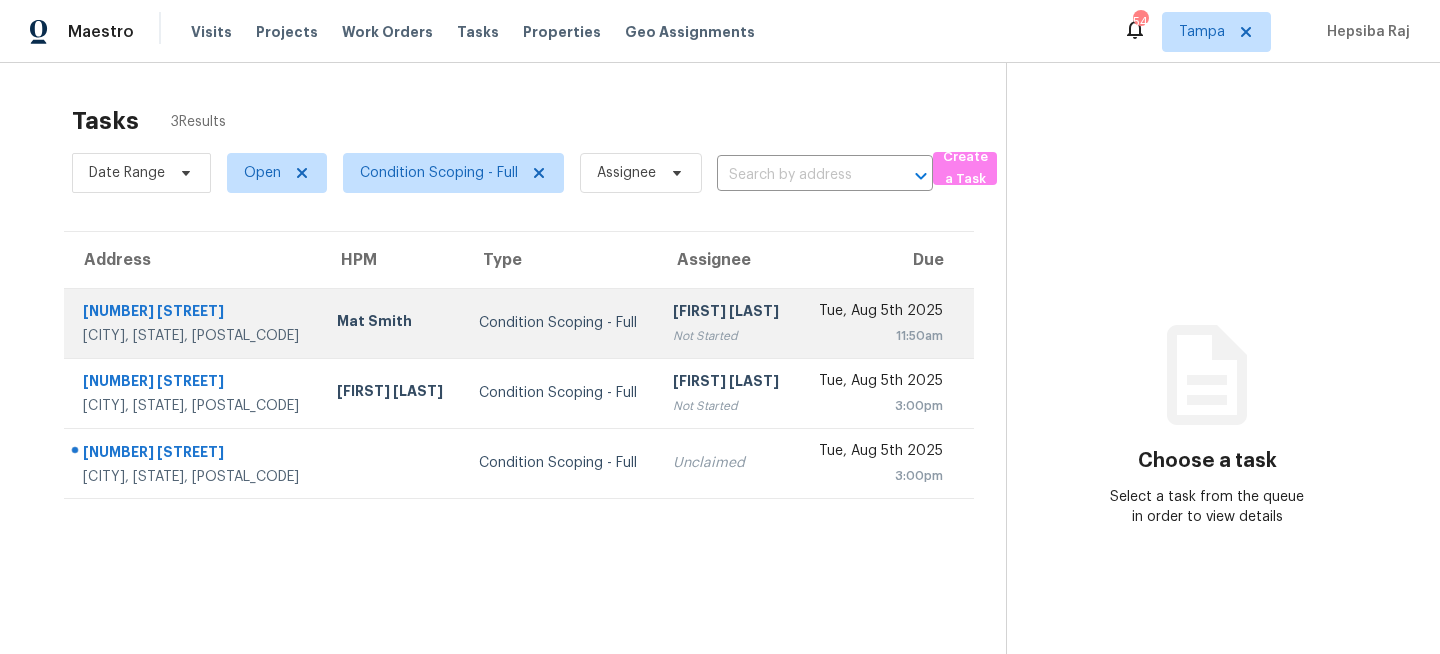 click on "Condition Scoping - Full" at bounding box center (560, 323) 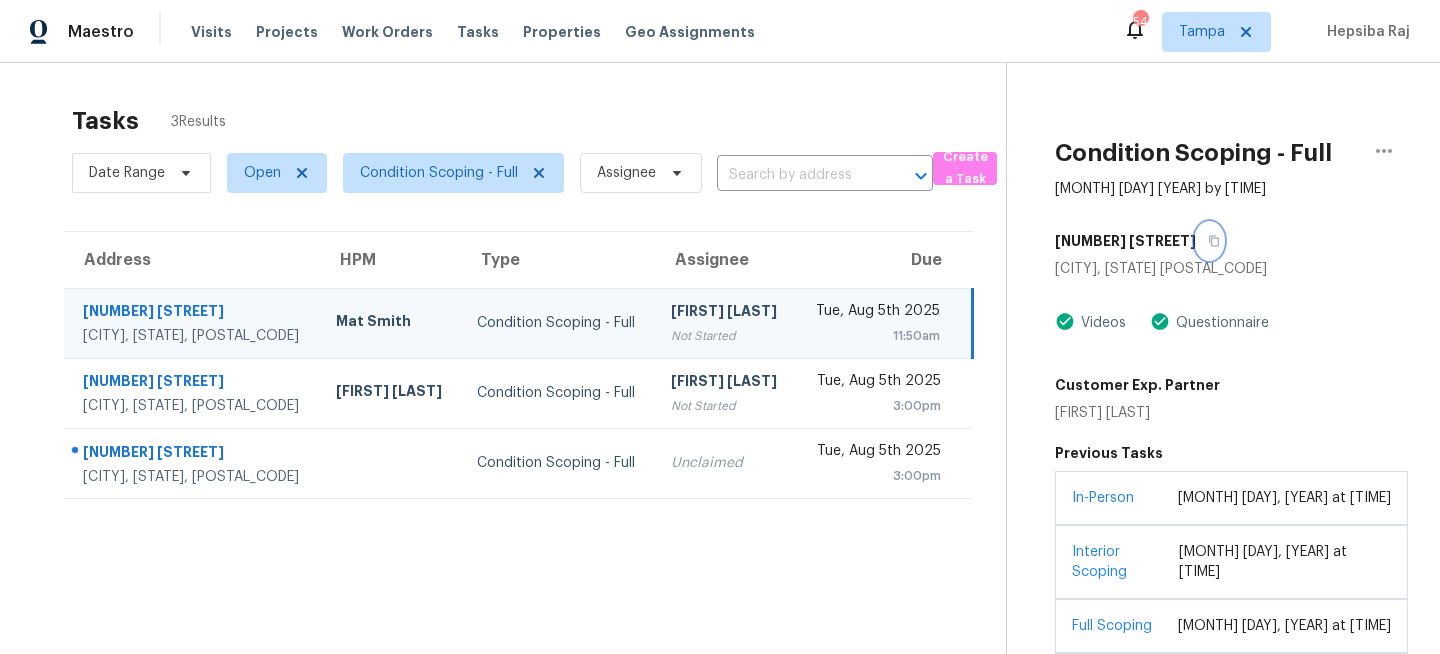 click at bounding box center [1209, 241] 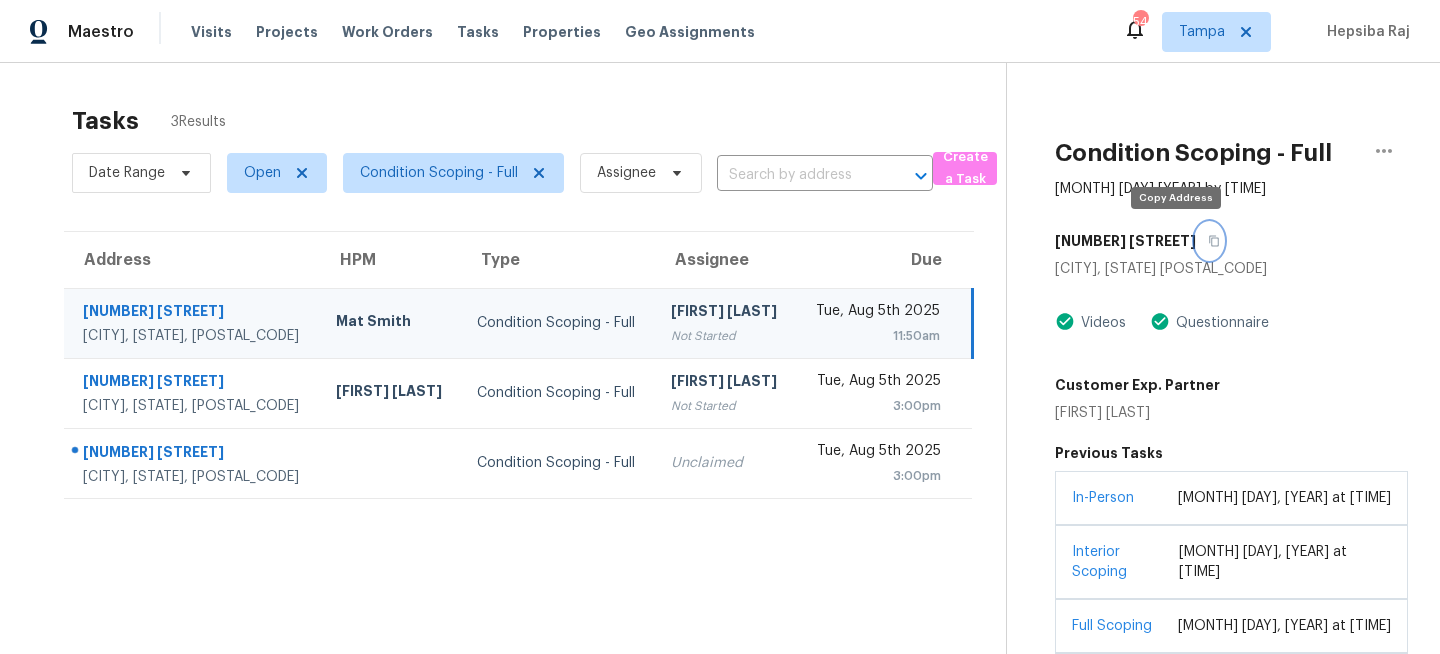 click 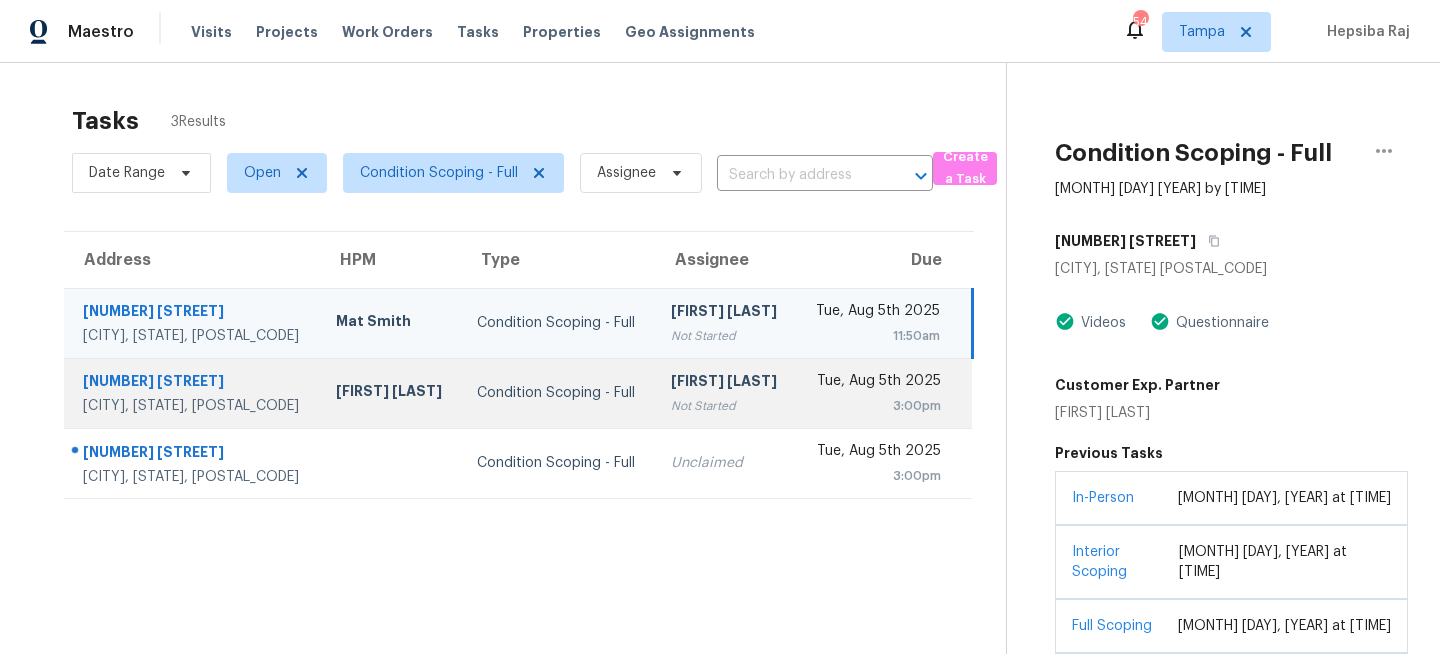 click on "Condition Scoping - Full" at bounding box center [558, 393] 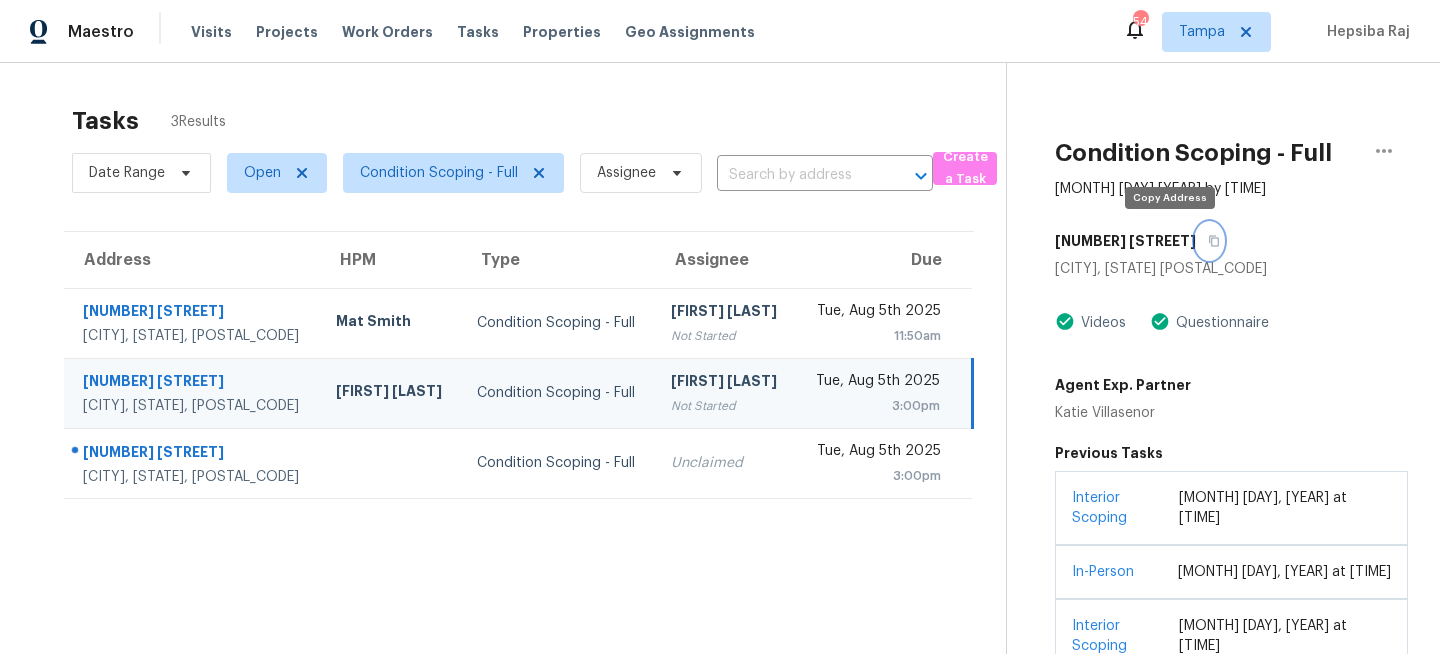 click 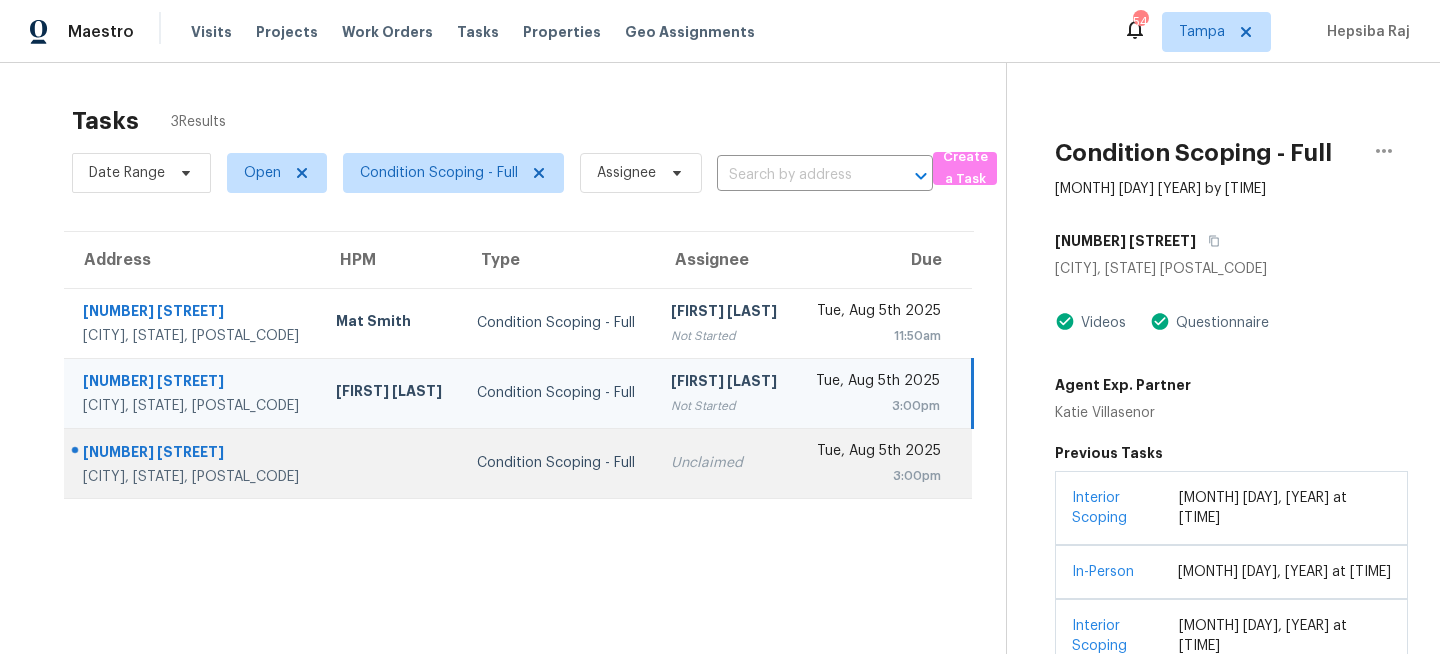 click on "Unclaimed" at bounding box center [725, 463] 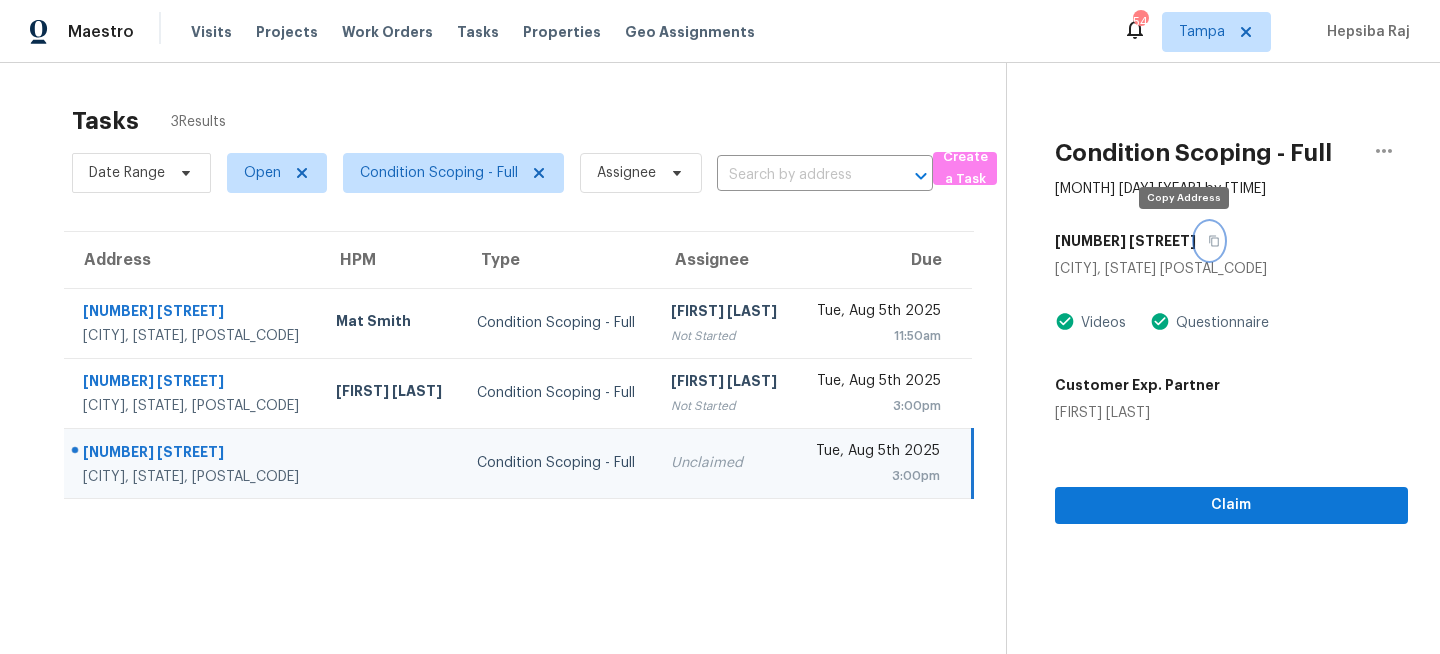 click 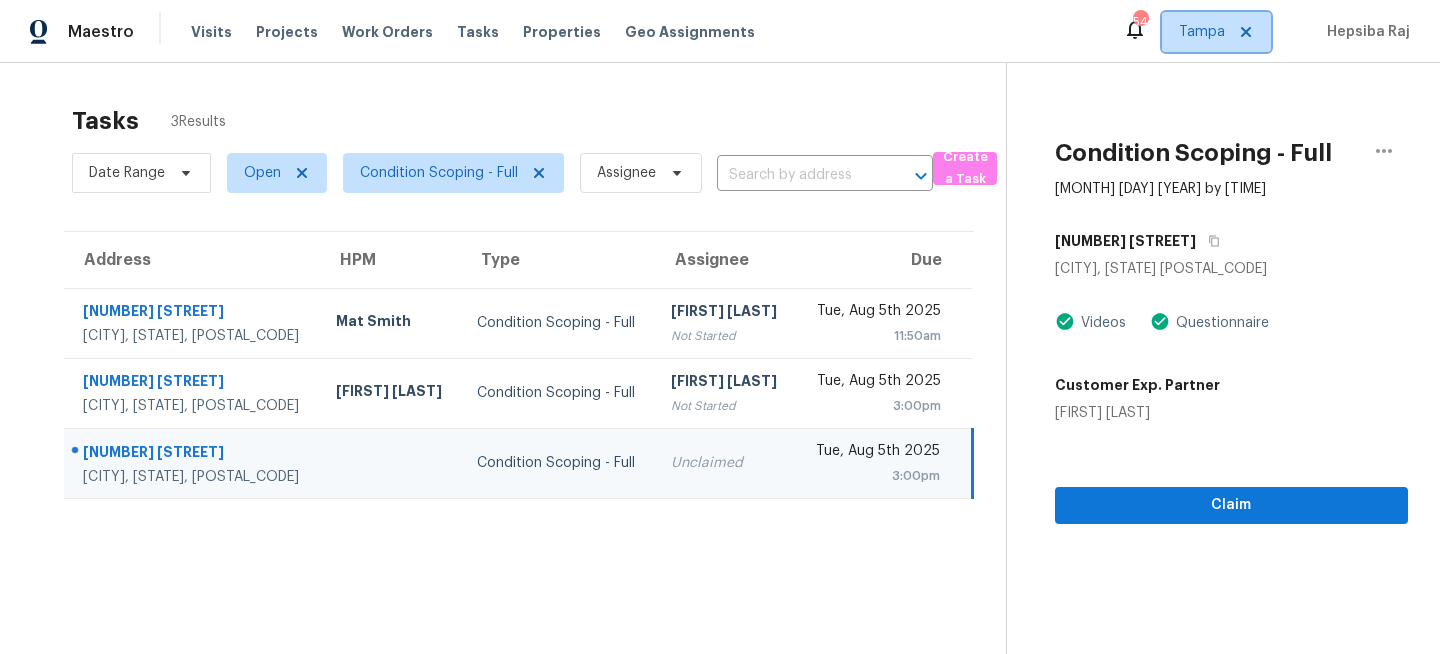click on "Tampa" at bounding box center [1216, 32] 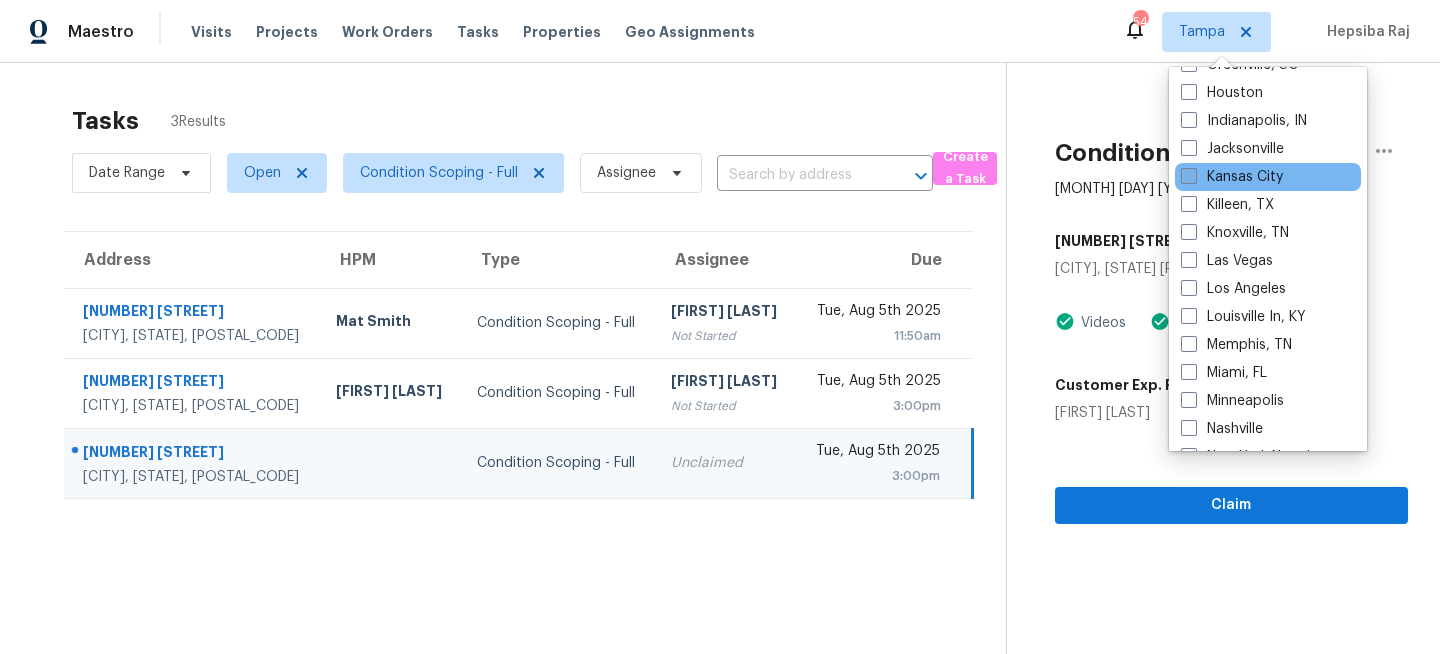 scroll, scrollTop: 698, scrollLeft: 0, axis: vertical 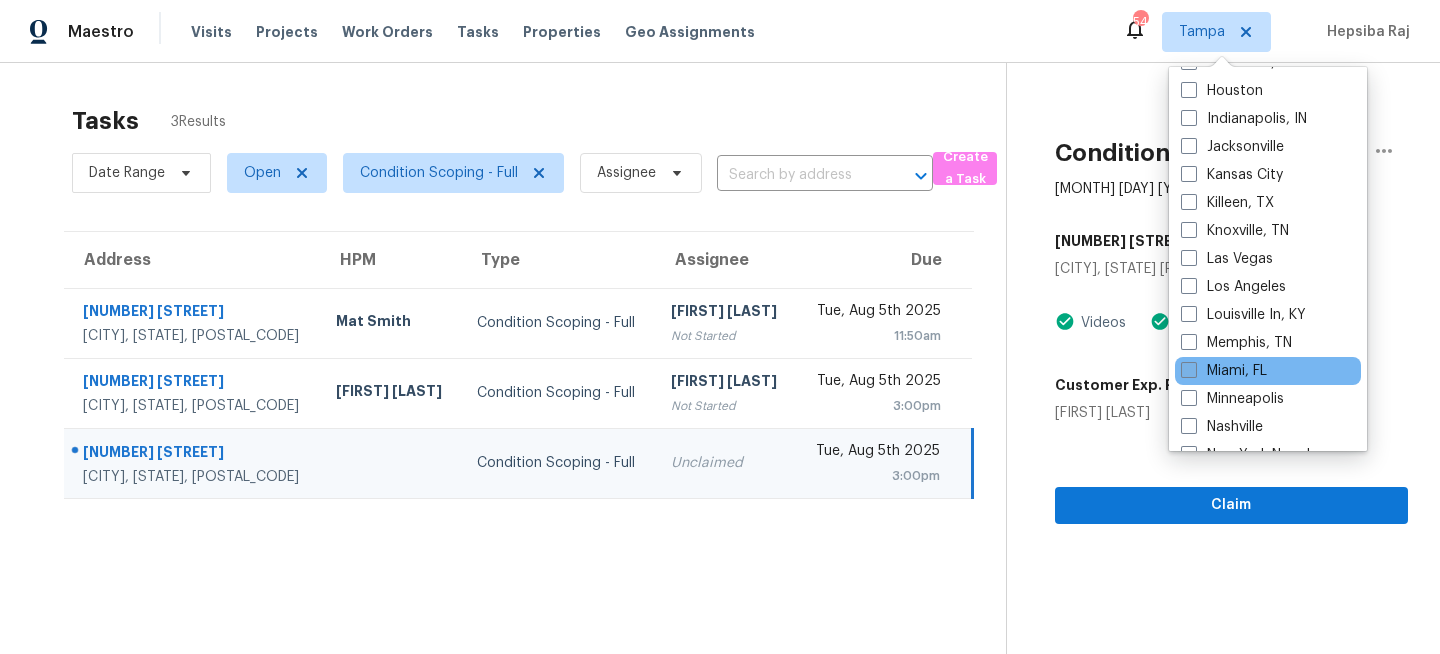 click on "Miami, FL" at bounding box center [1224, 371] 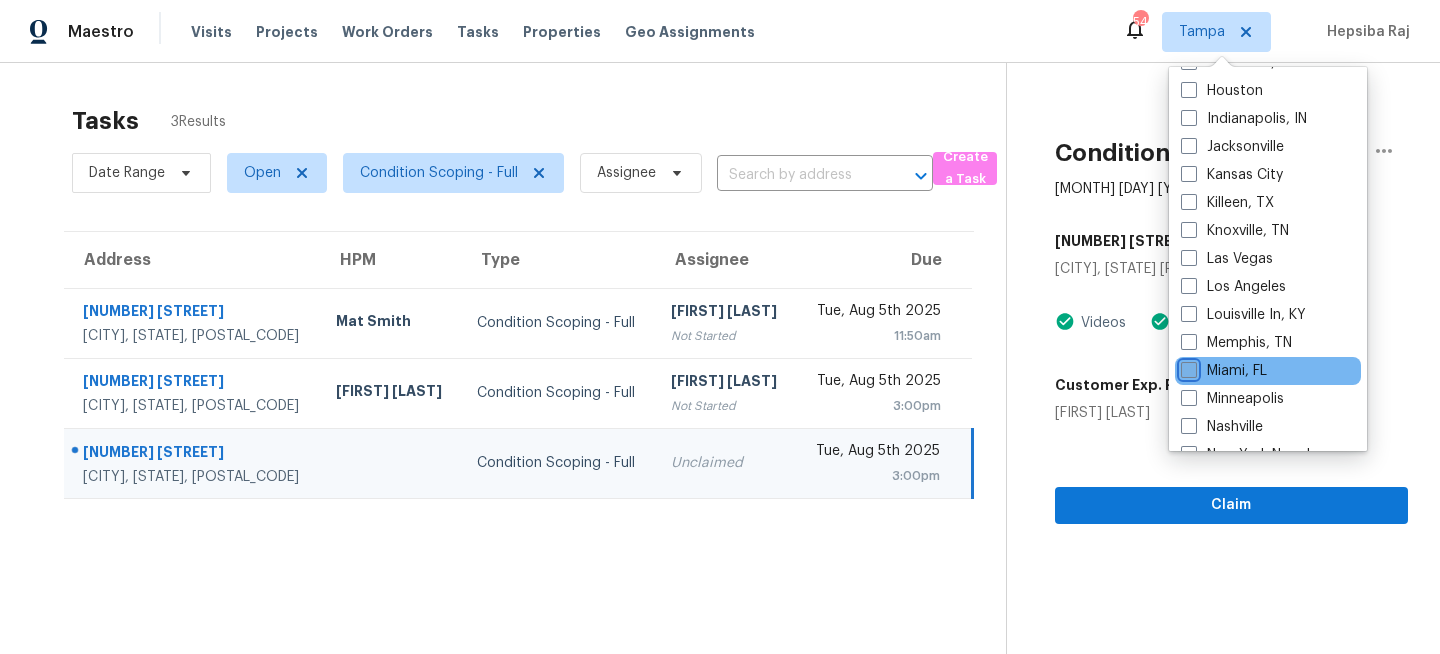 click on "Miami, FL" at bounding box center (1187, 367) 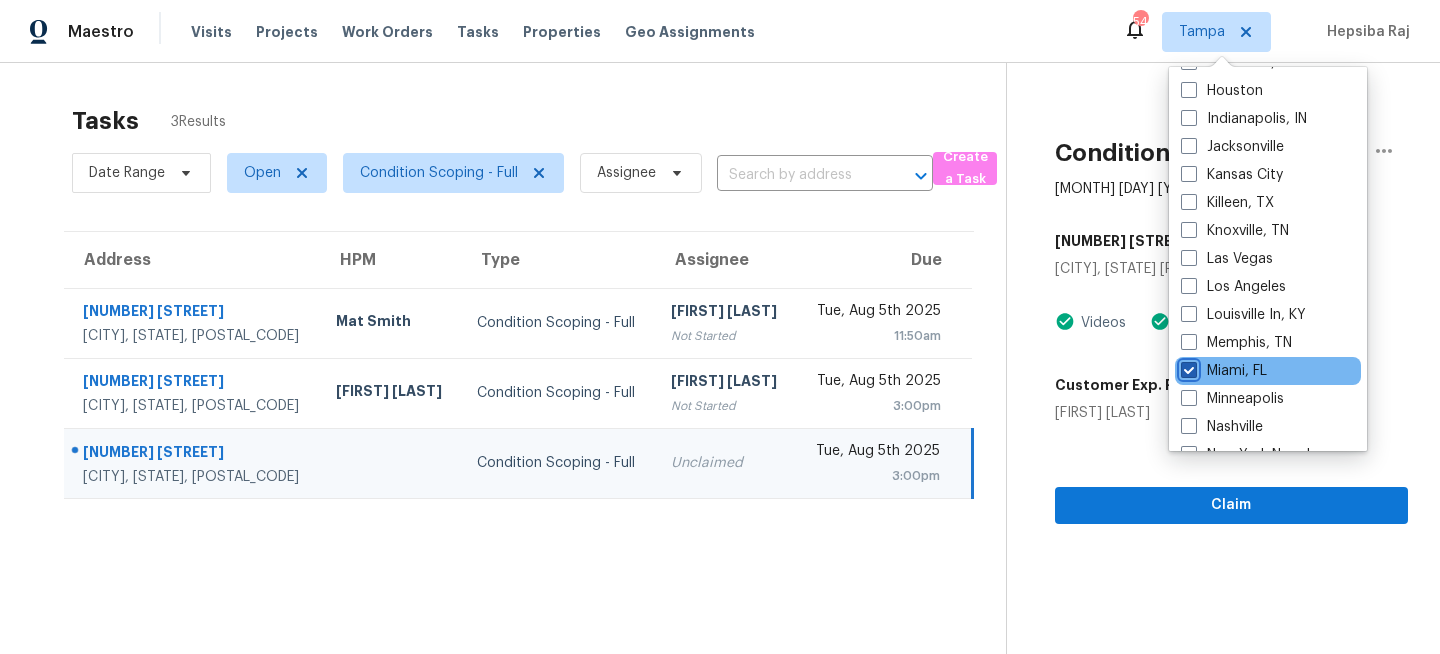 checkbox on "true" 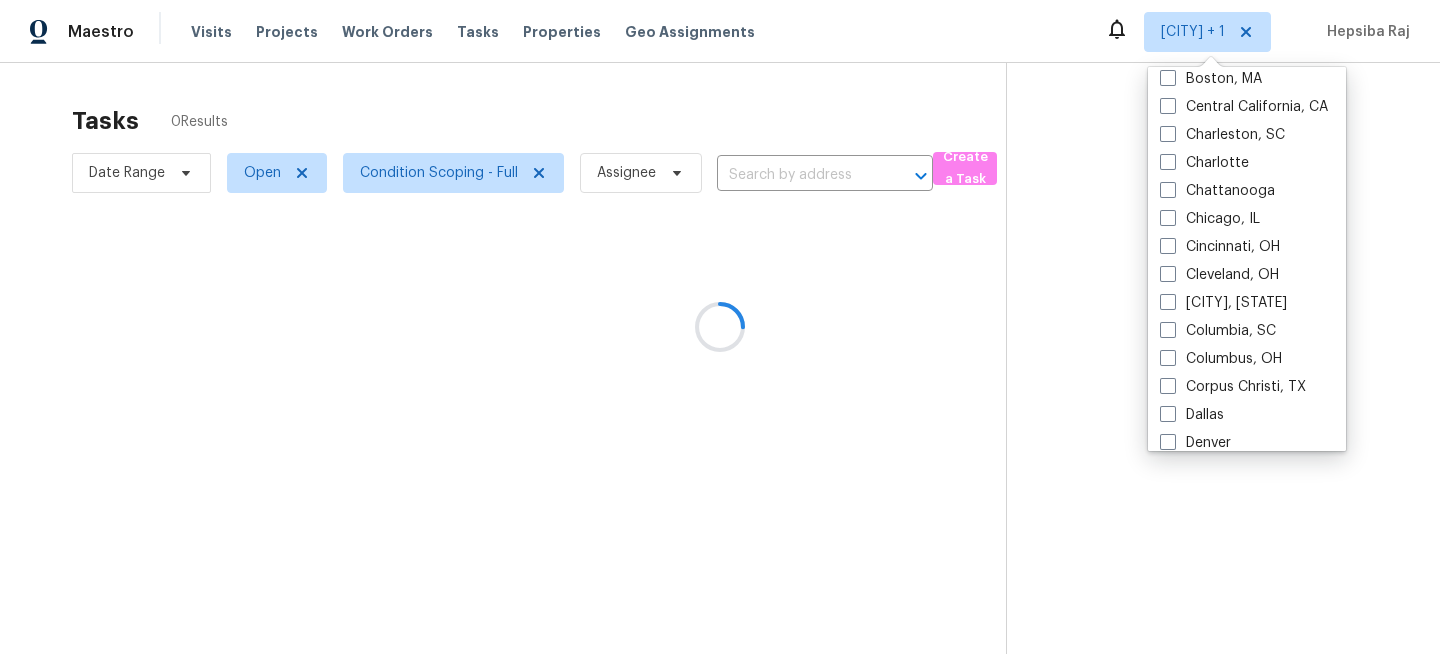 scroll, scrollTop: 0, scrollLeft: 0, axis: both 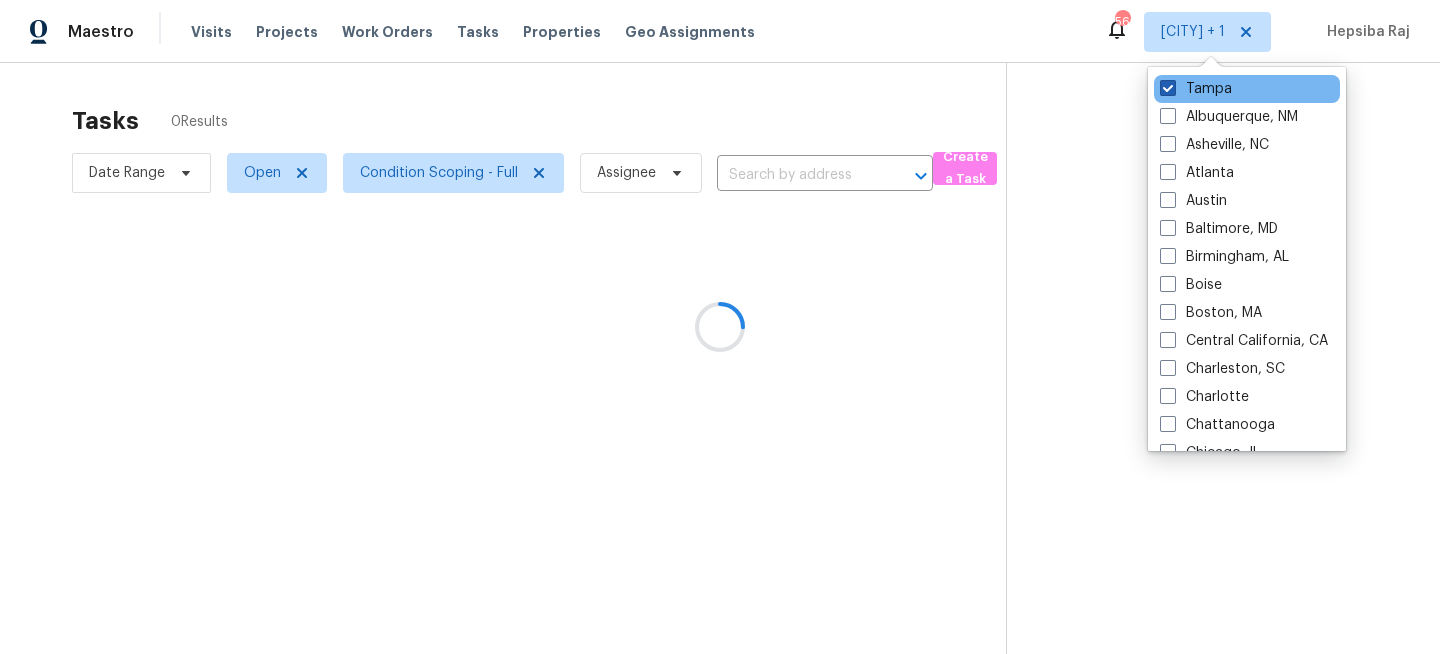click on "Tampa" at bounding box center (1196, 89) 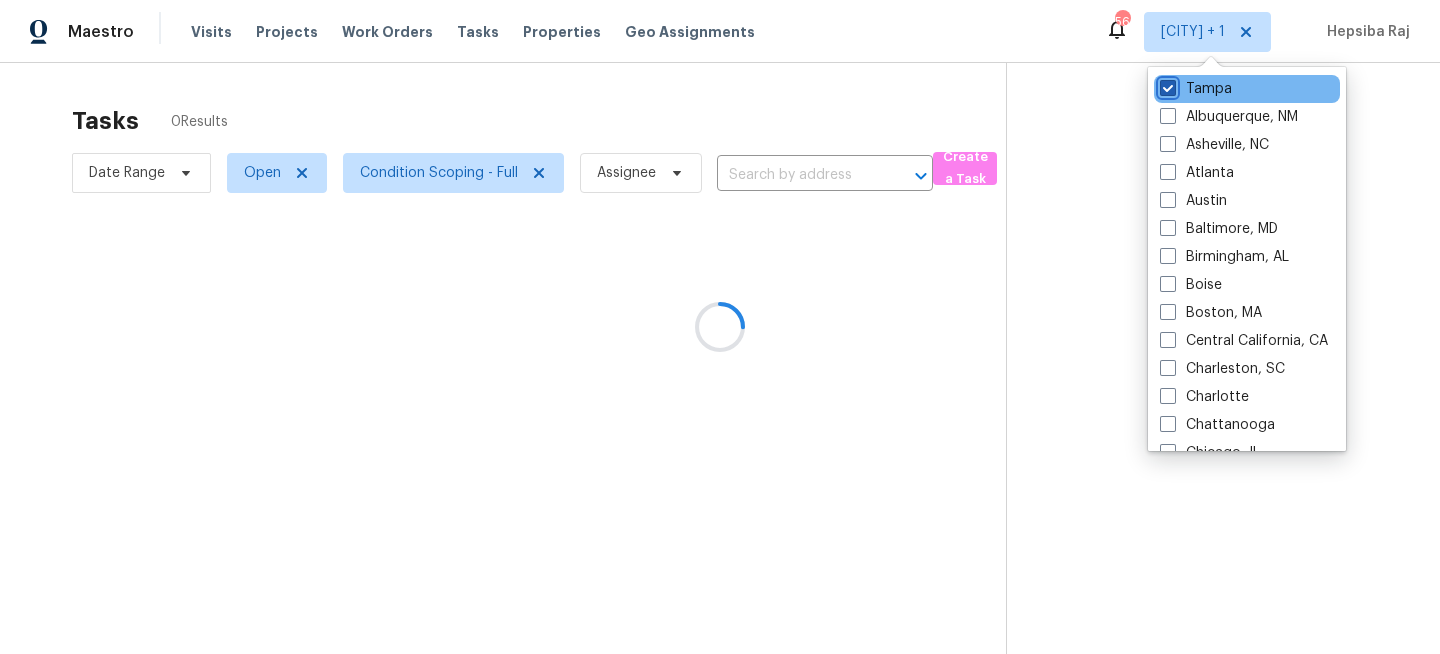 click on "Tampa" at bounding box center [1166, 85] 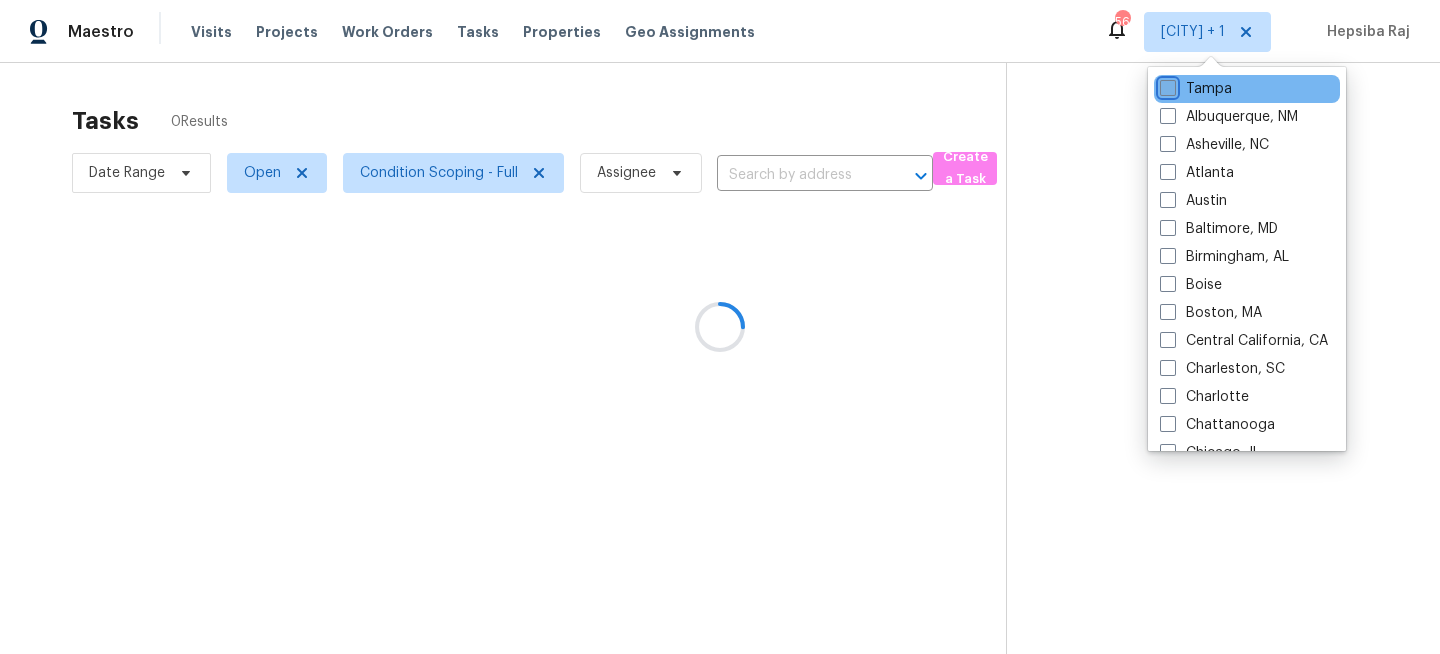 checkbox on "false" 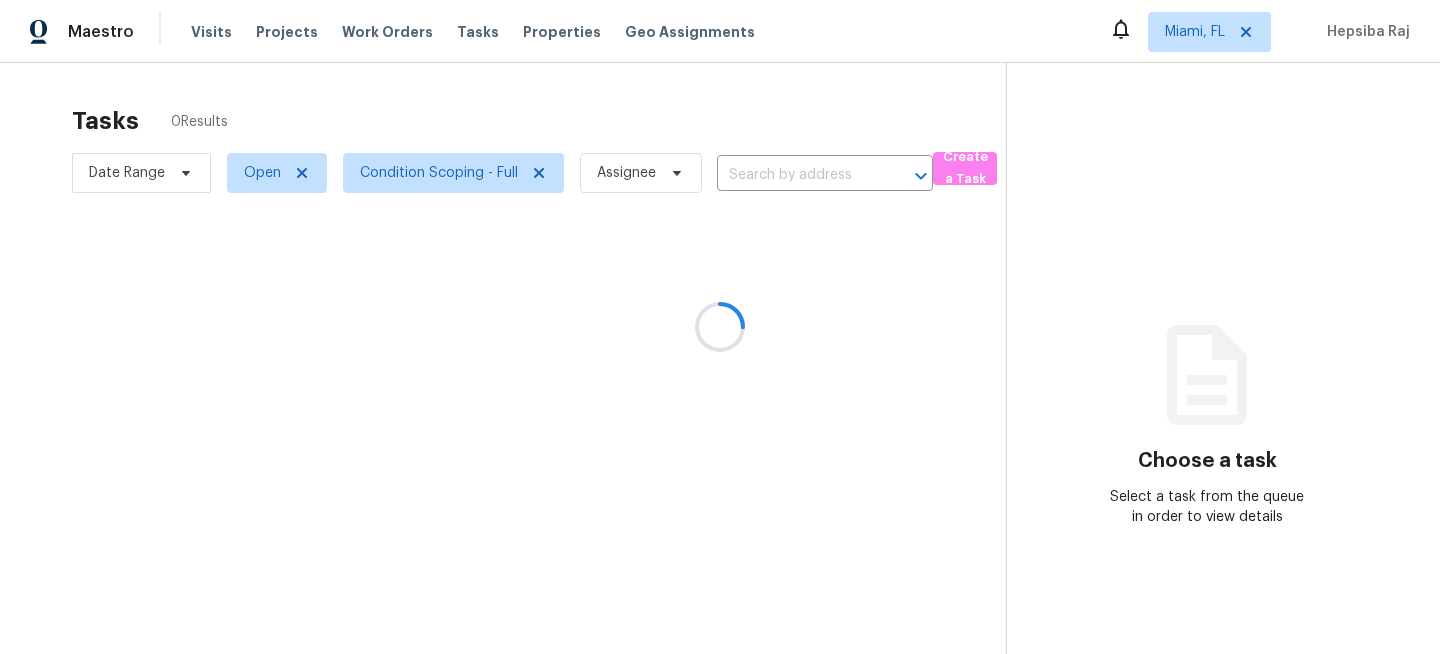 scroll, scrollTop: 0, scrollLeft: 0, axis: both 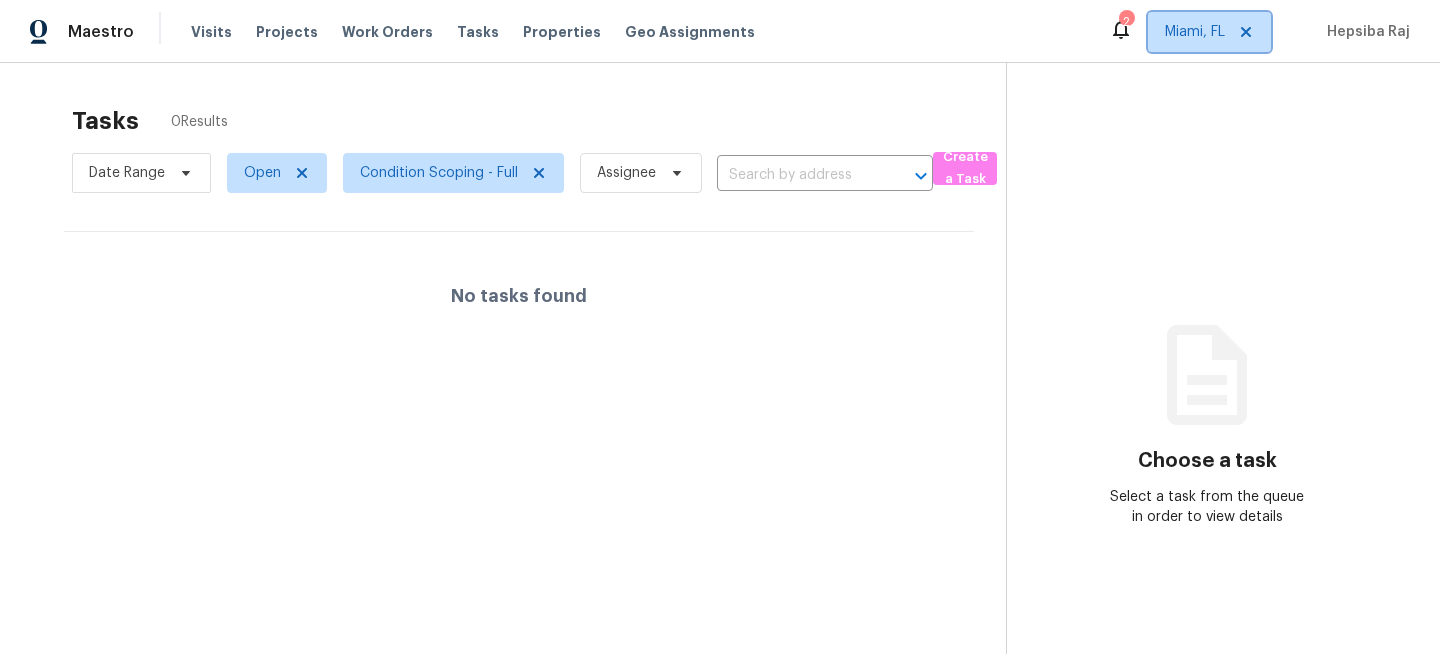 click on "Miami, FL" at bounding box center [1209, 32] 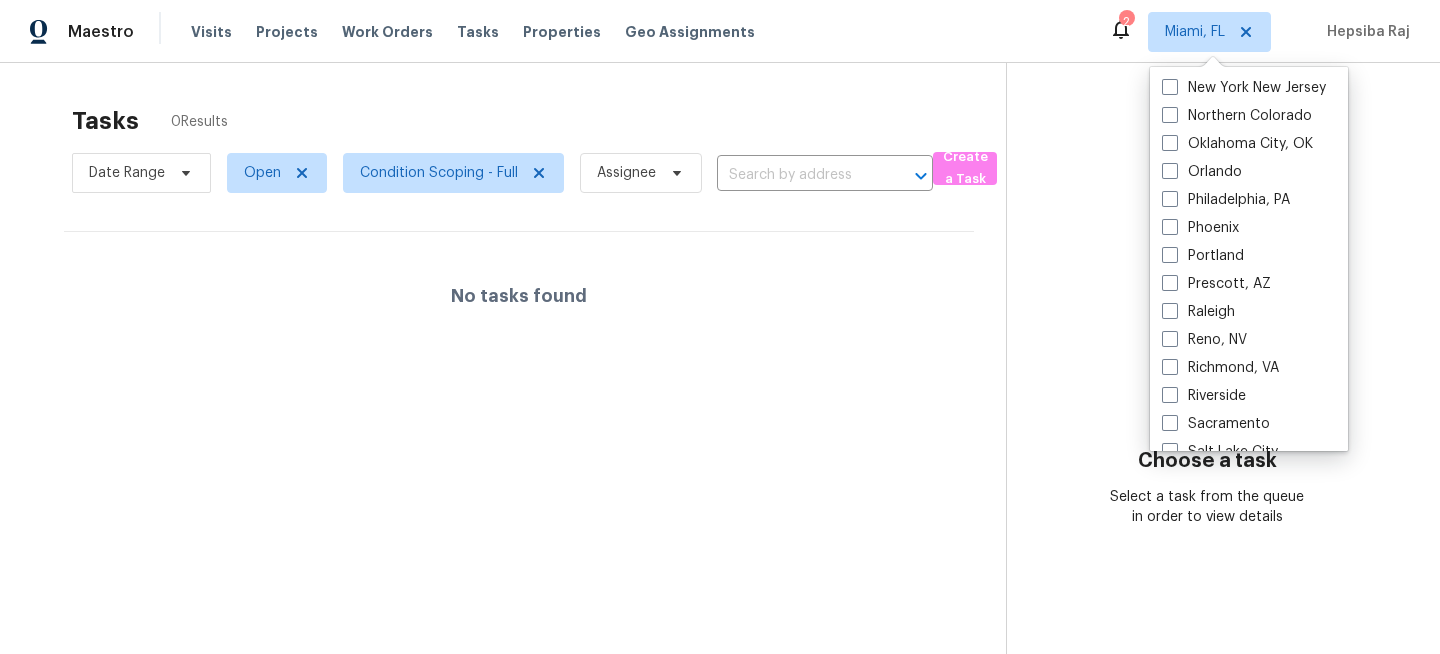 scroll, scrollTop: 1340, scrollLeft: 0, axis: vertical 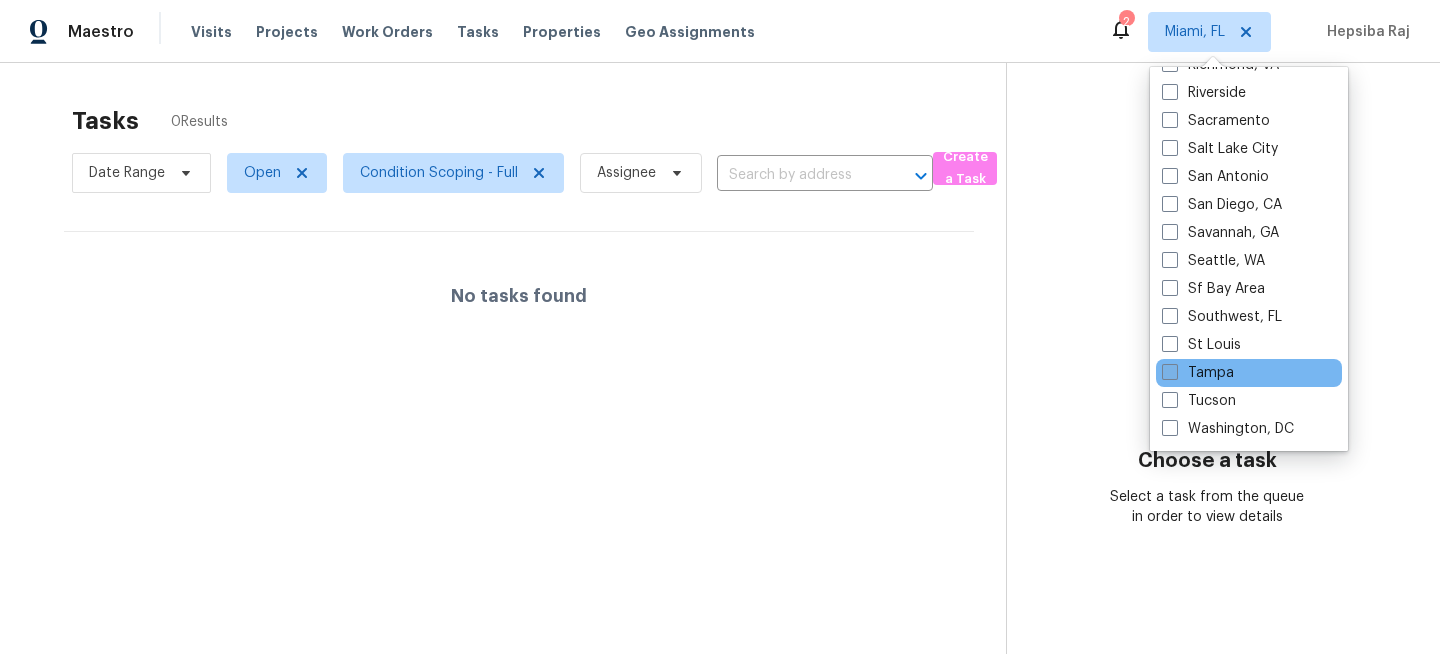 click on "Tampa" at bounding box center [1198, 373] 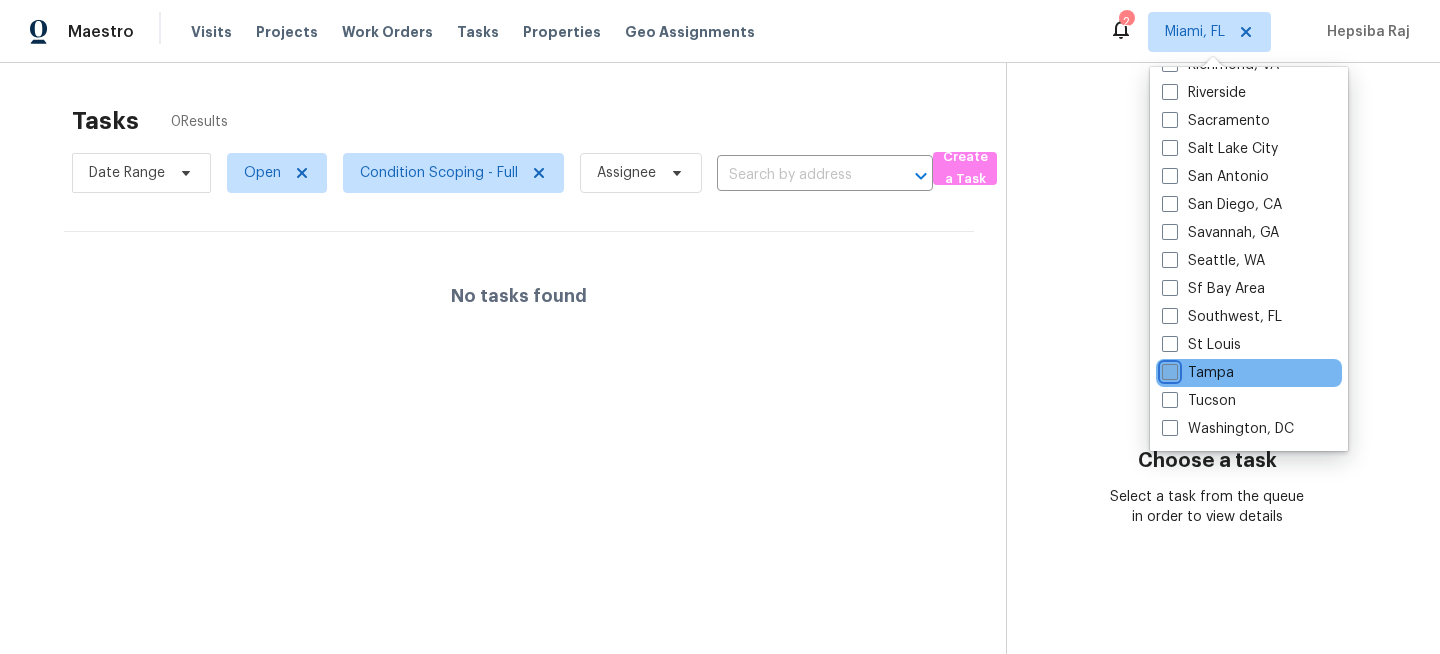 click on "Tampa" at bounding box center (1168, 369) 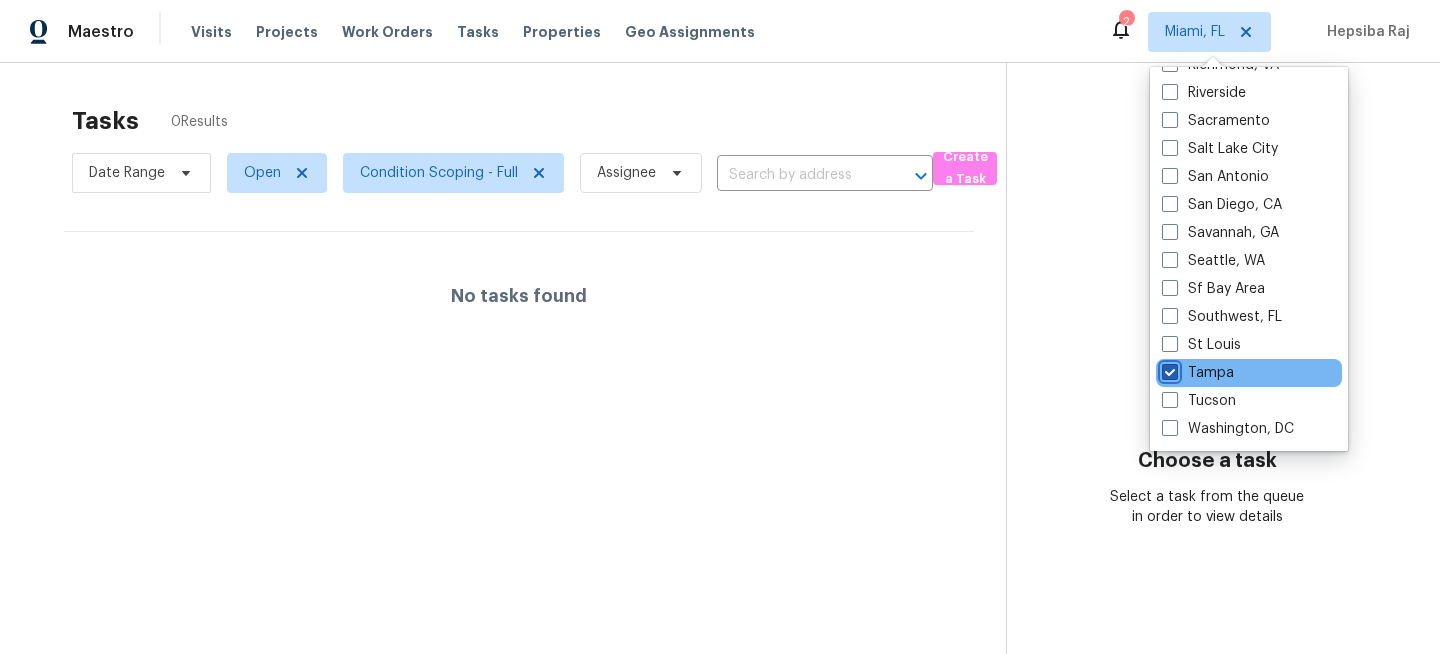 checkbox on "true" 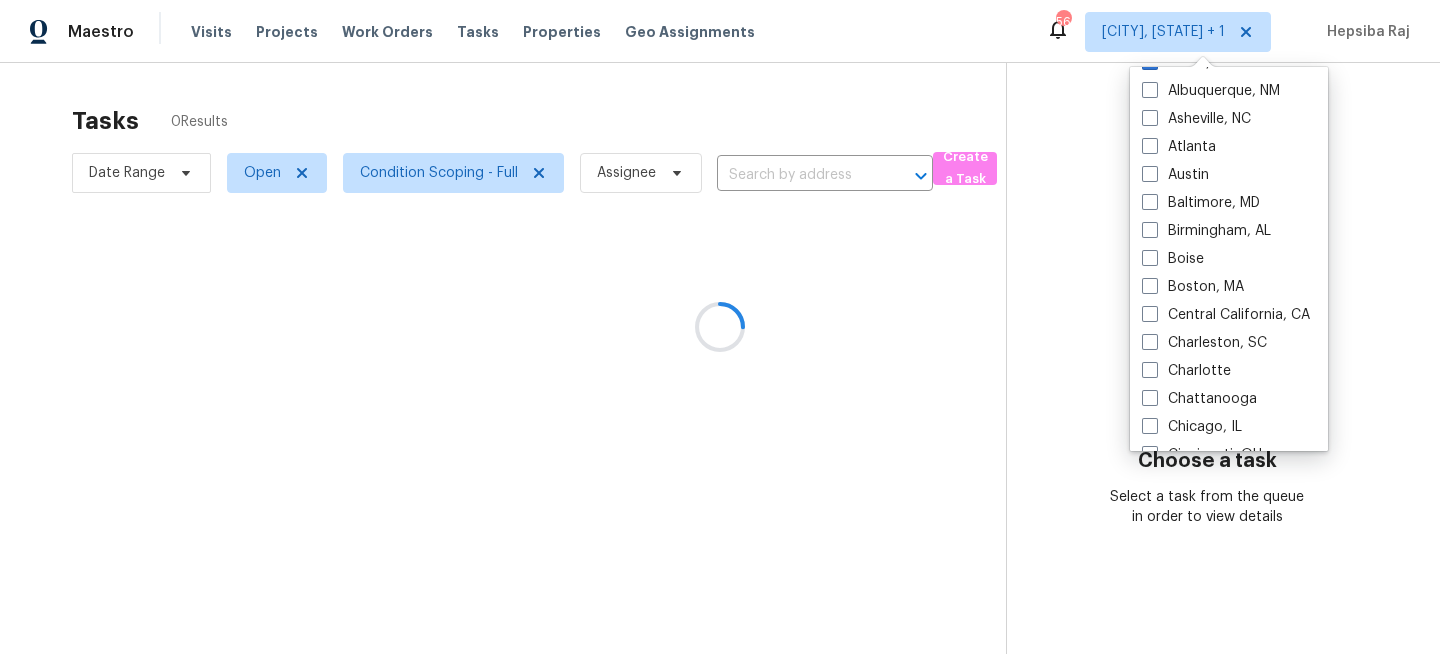 scroll, scrollTop: 0, scrollLeft: 0, axis: both 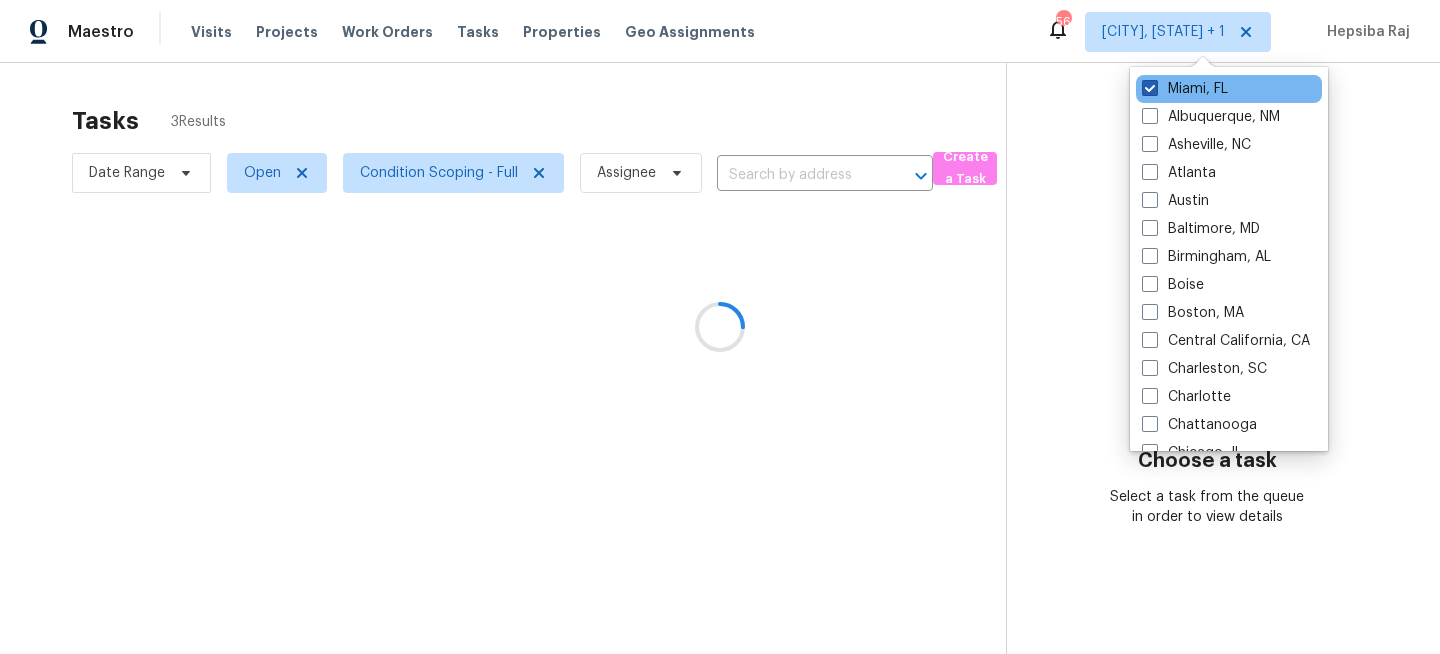 click on "Miami, FL" at bounding box center [1185, 89] 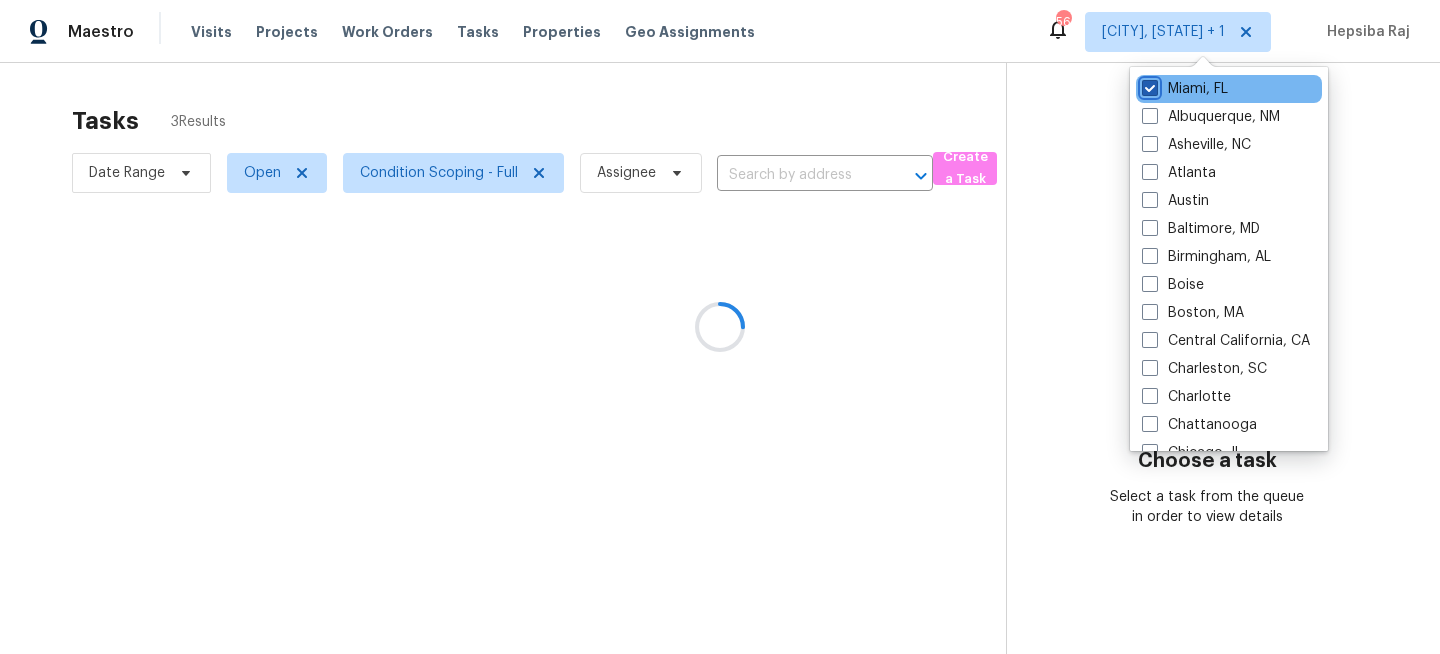 click on "Miami, FL" at bounding box center [1148, 85] 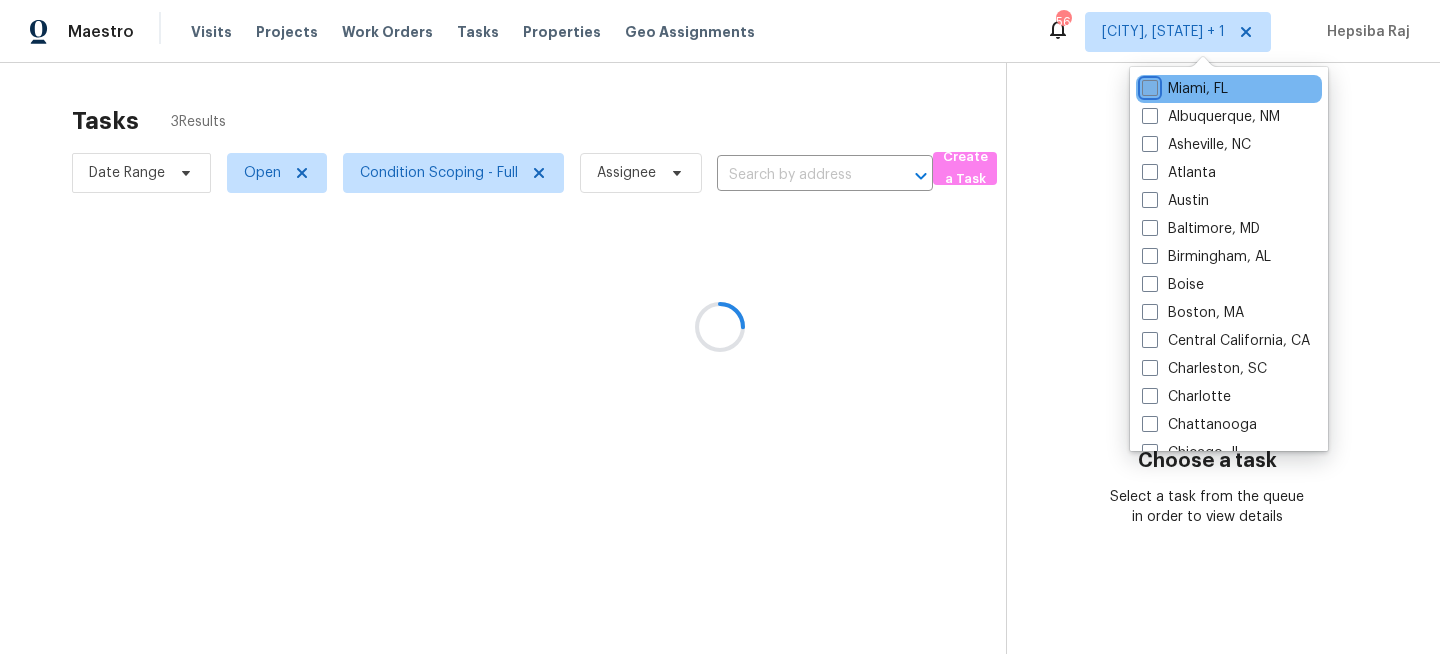 checkbox on "false" 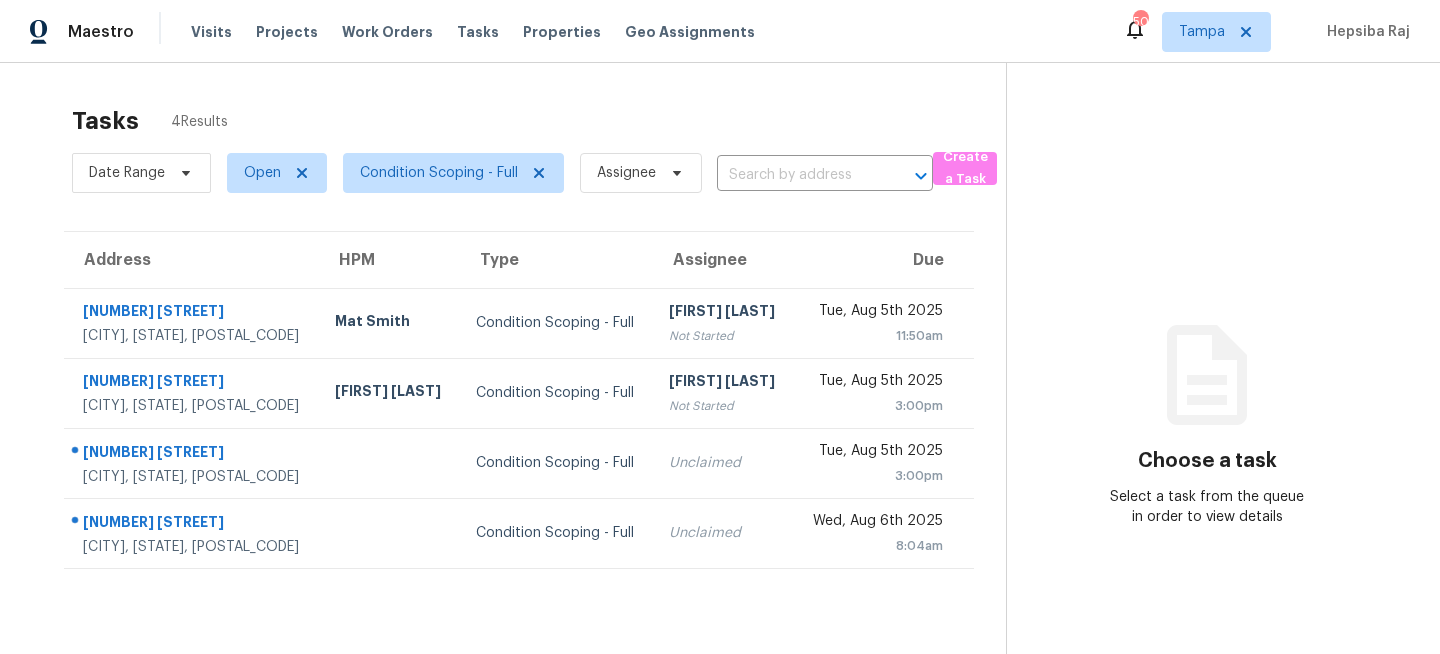 scroll, scrollTop: 0, scrollLeft: 0, axis: both 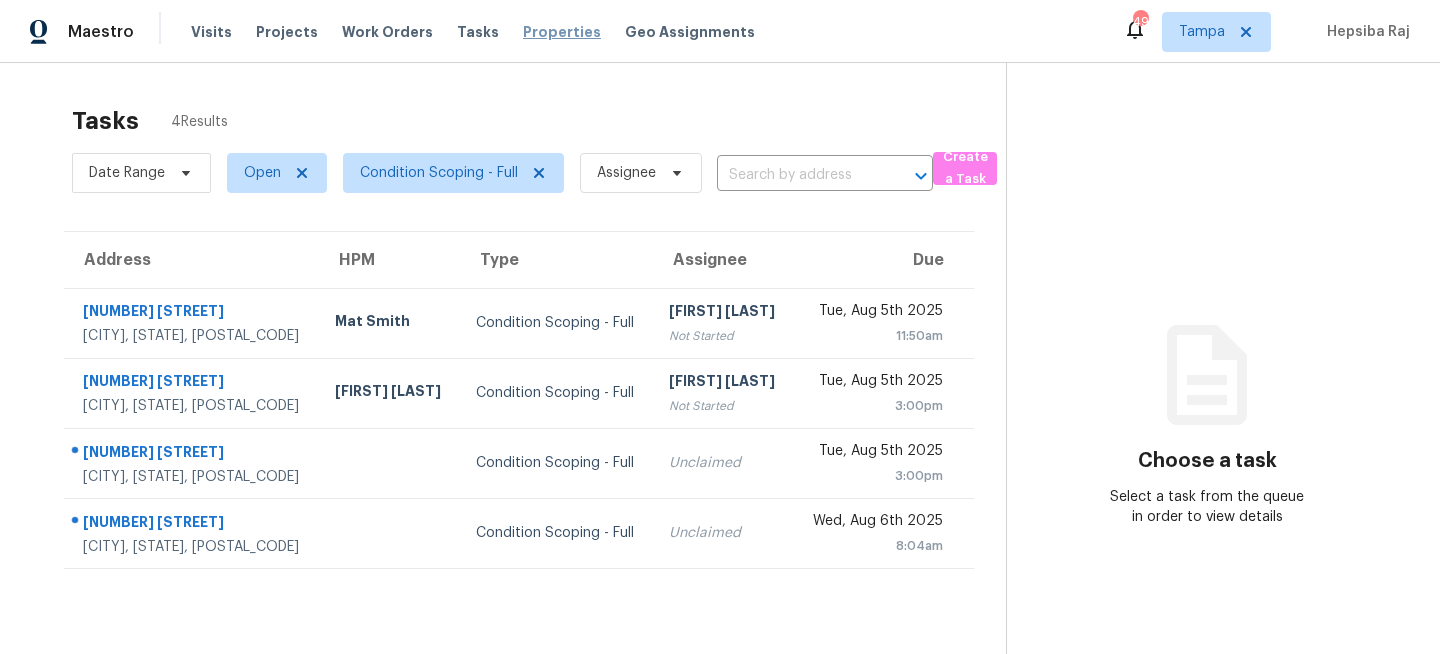 click on "Properties" at bounding box center [562, 32] 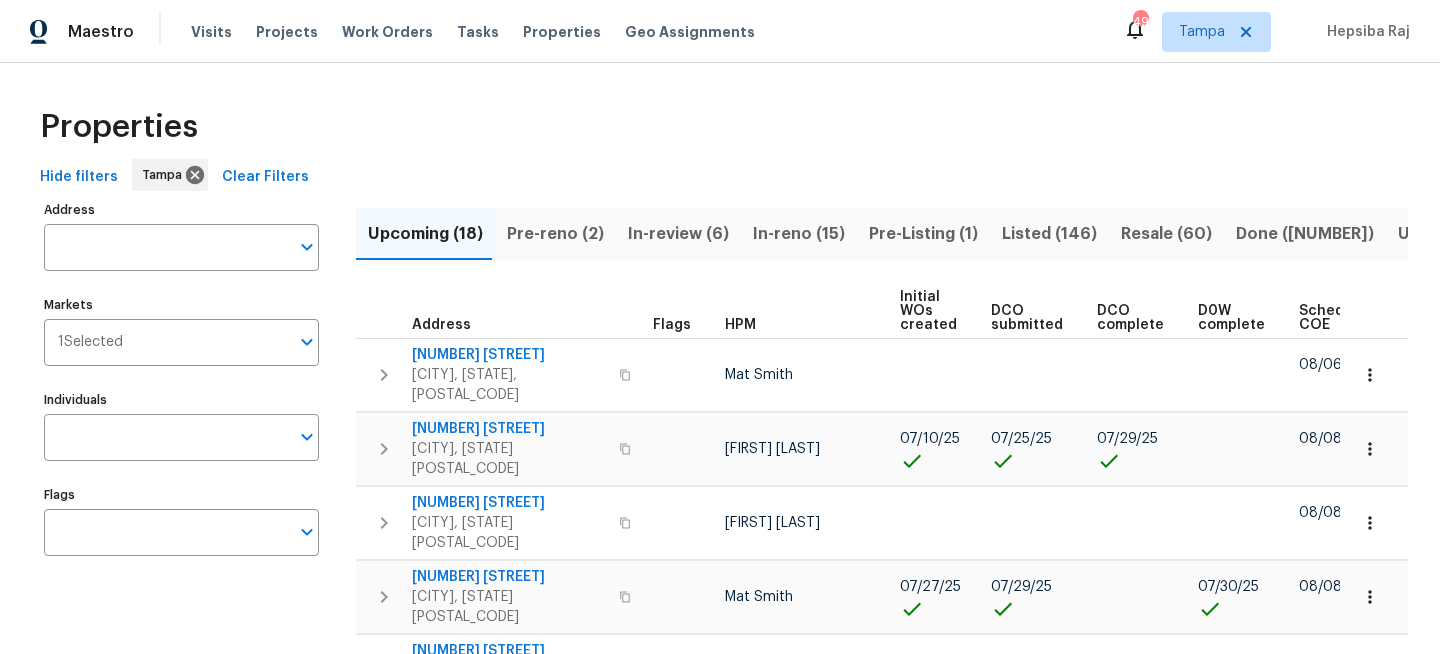click on "Address Address Markets 1  Selected Markets Individuals Individuals Flags Flags" at bounding box center (194, 958) 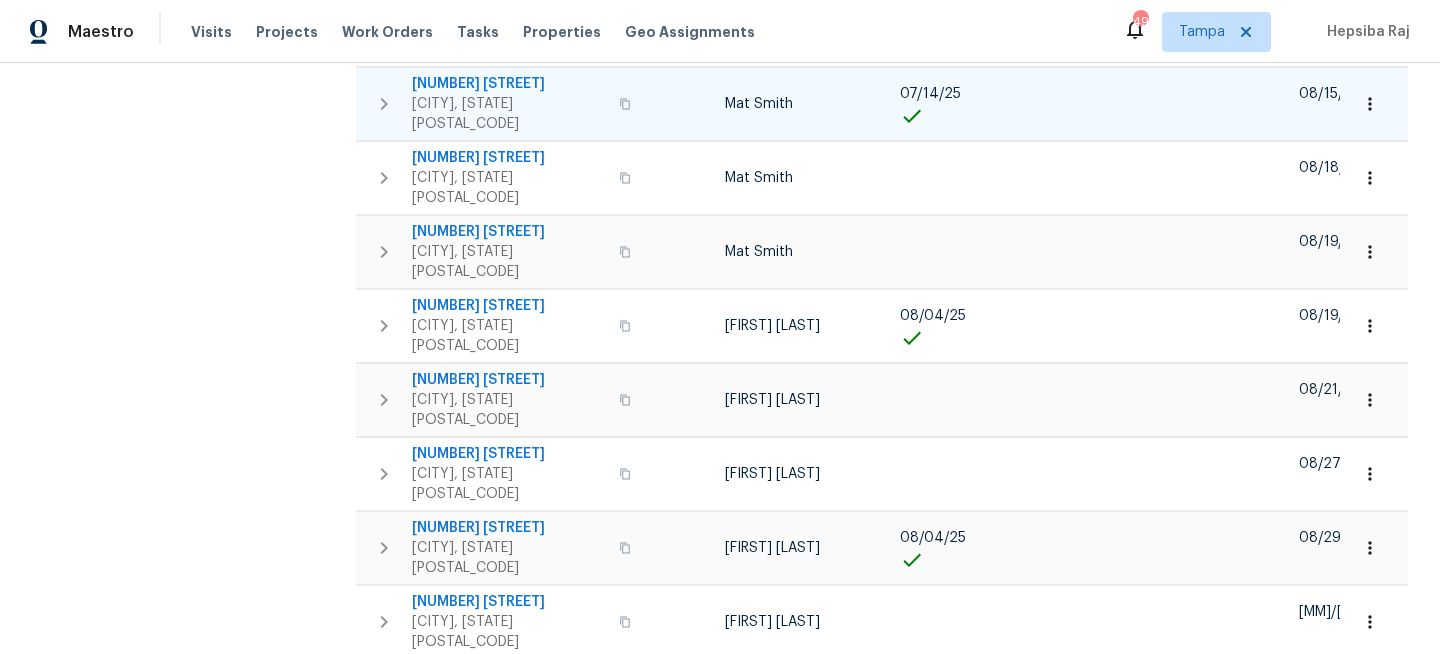 scroll, scrollTop: 808, scrollLeft: 0, axis: vertical 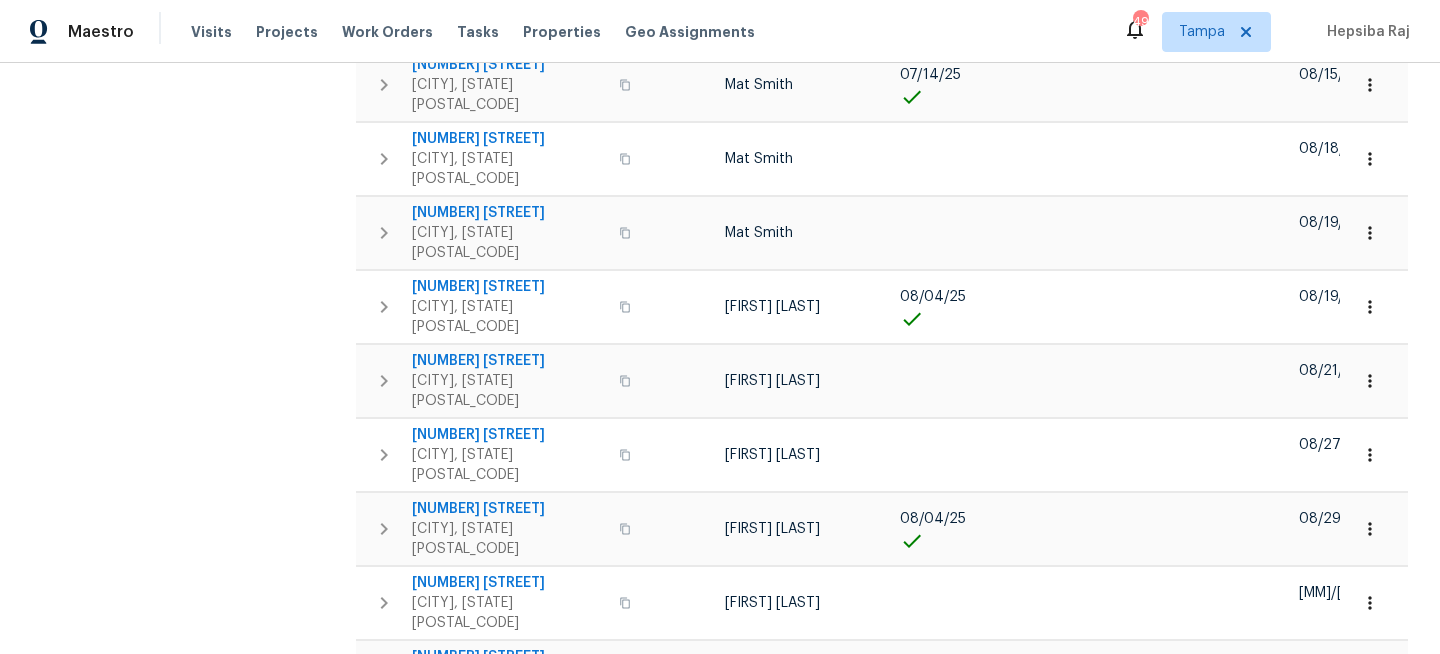 click on "Address Address Markets 1  Selected Markets Individuals Individuals Flags Flags" at bounding box center [194, 150] 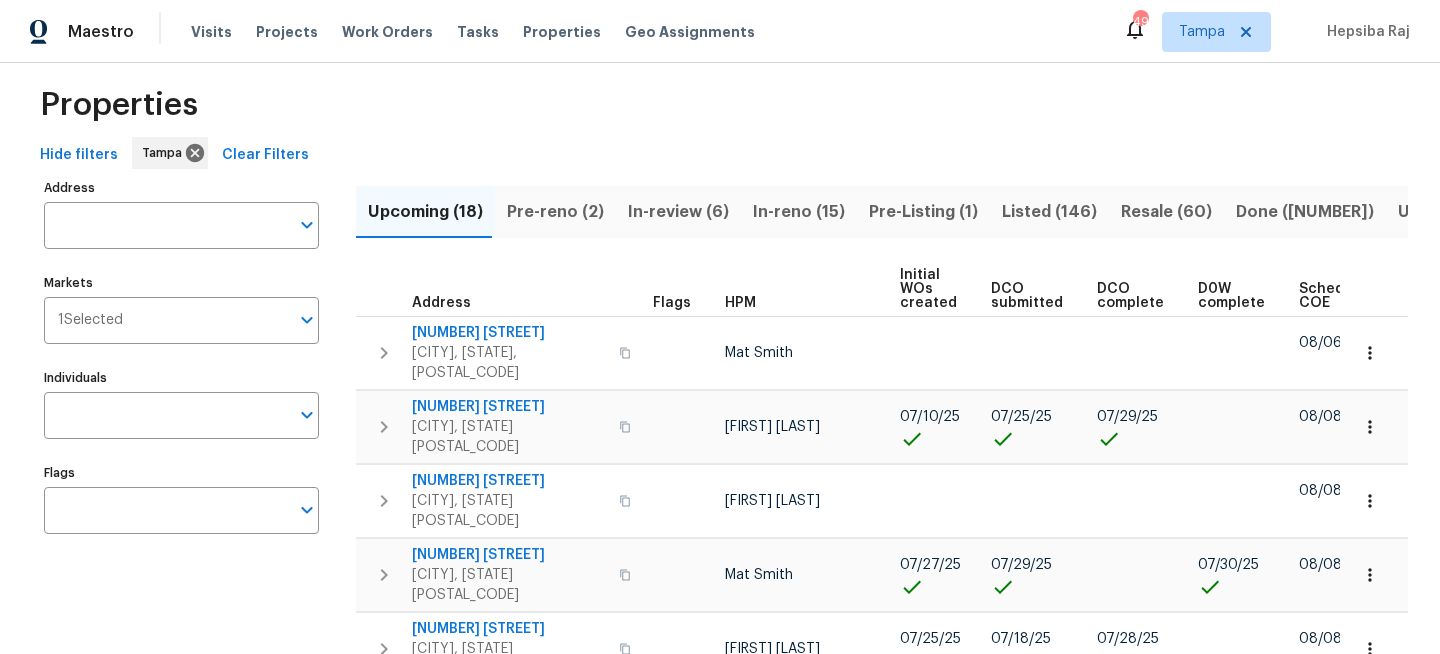 scroll, scrollTop: 0, scrollLeft: 0, axis: both 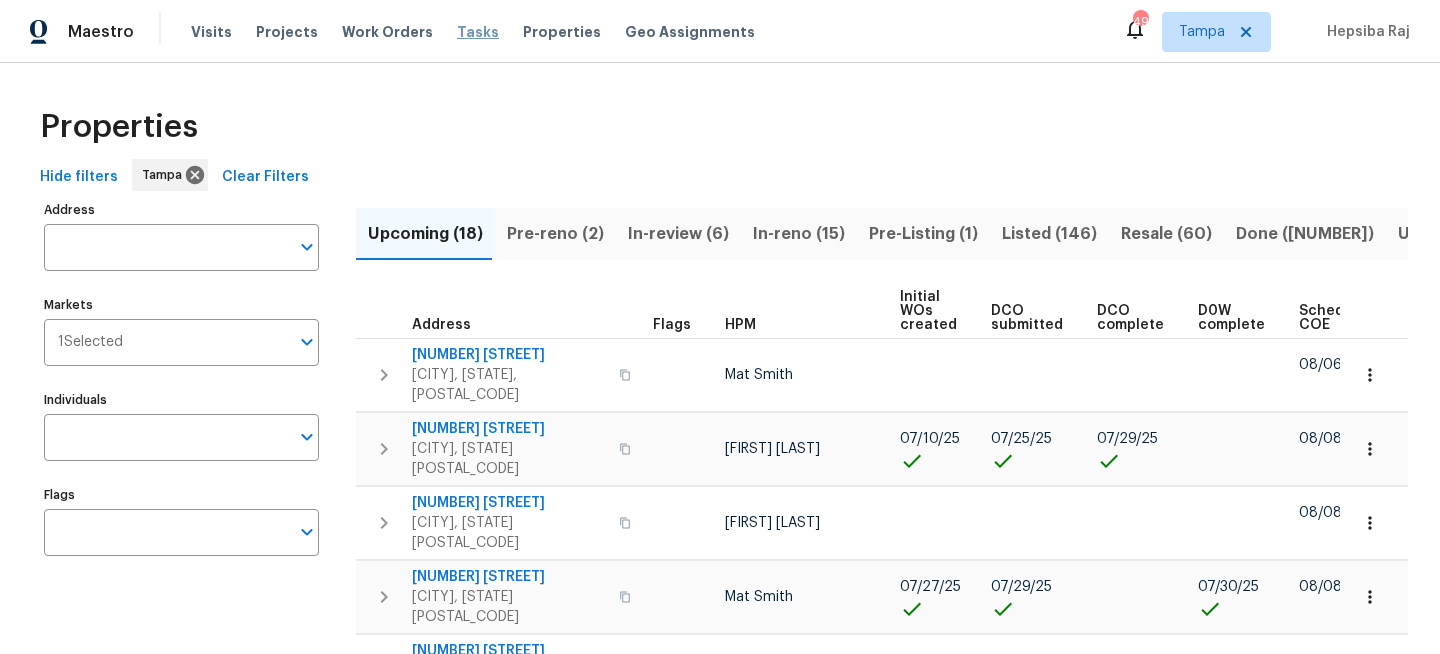 click on "Tasks" at bounding box center (478, 32) 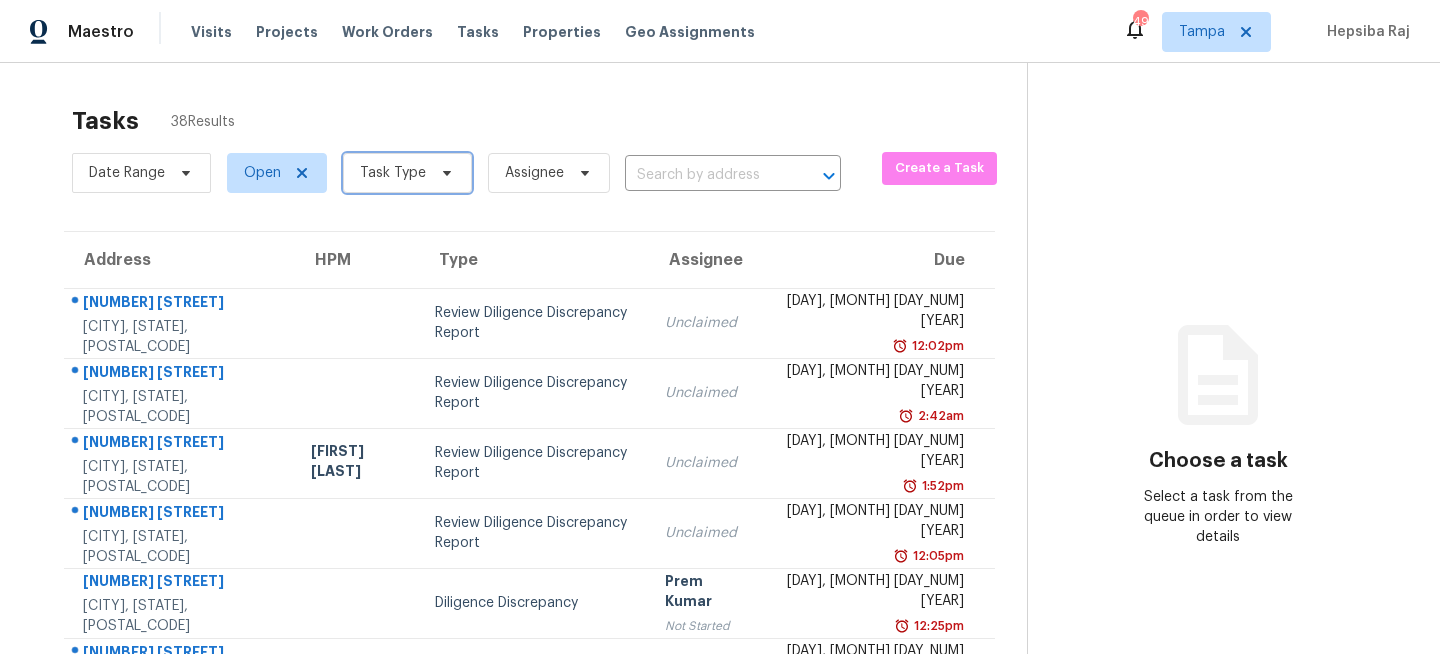 click 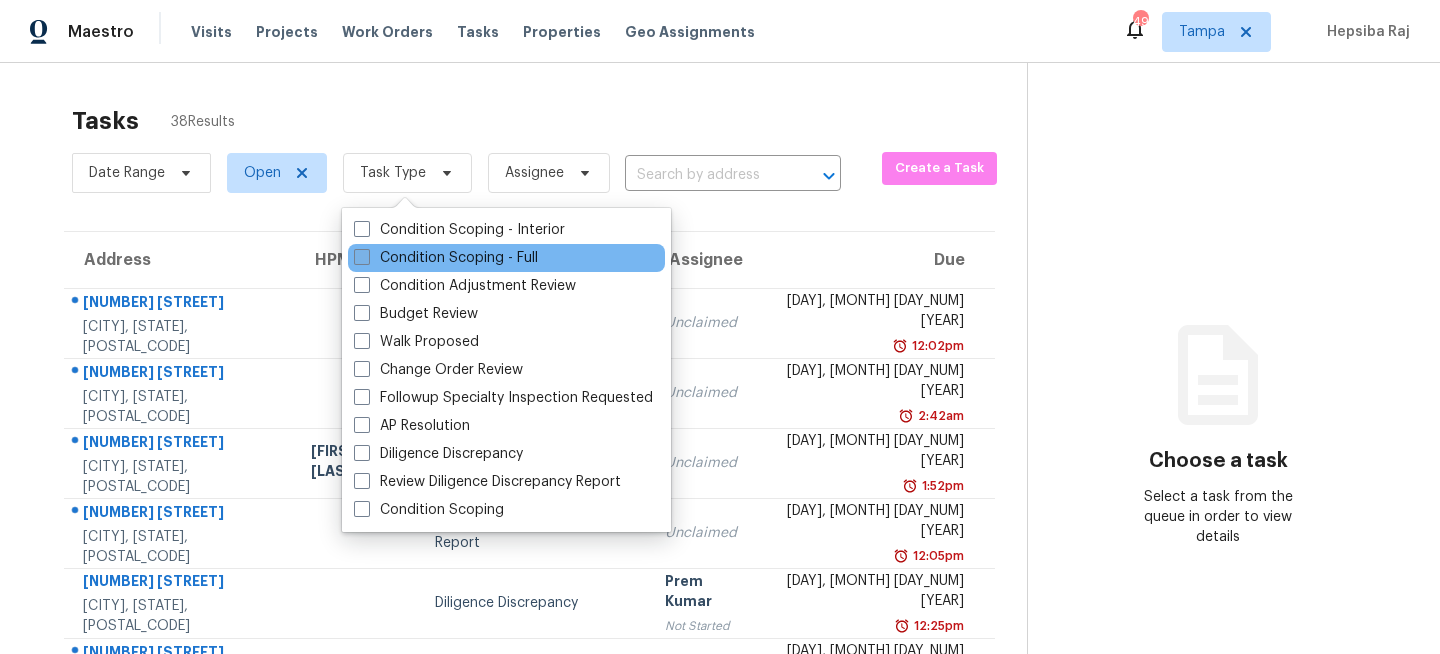 click at bounding box center (362, 257) 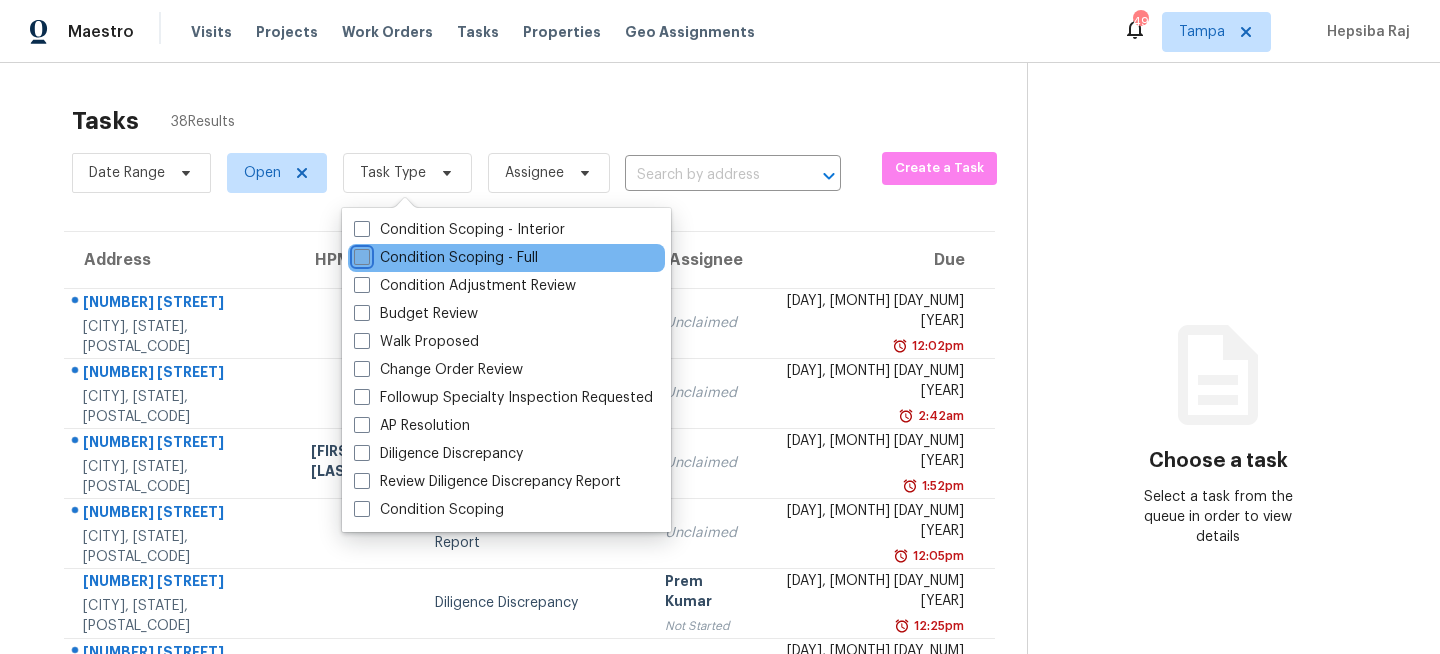 click on "Condition Scoping - Full" at bounding box center (360, 254) 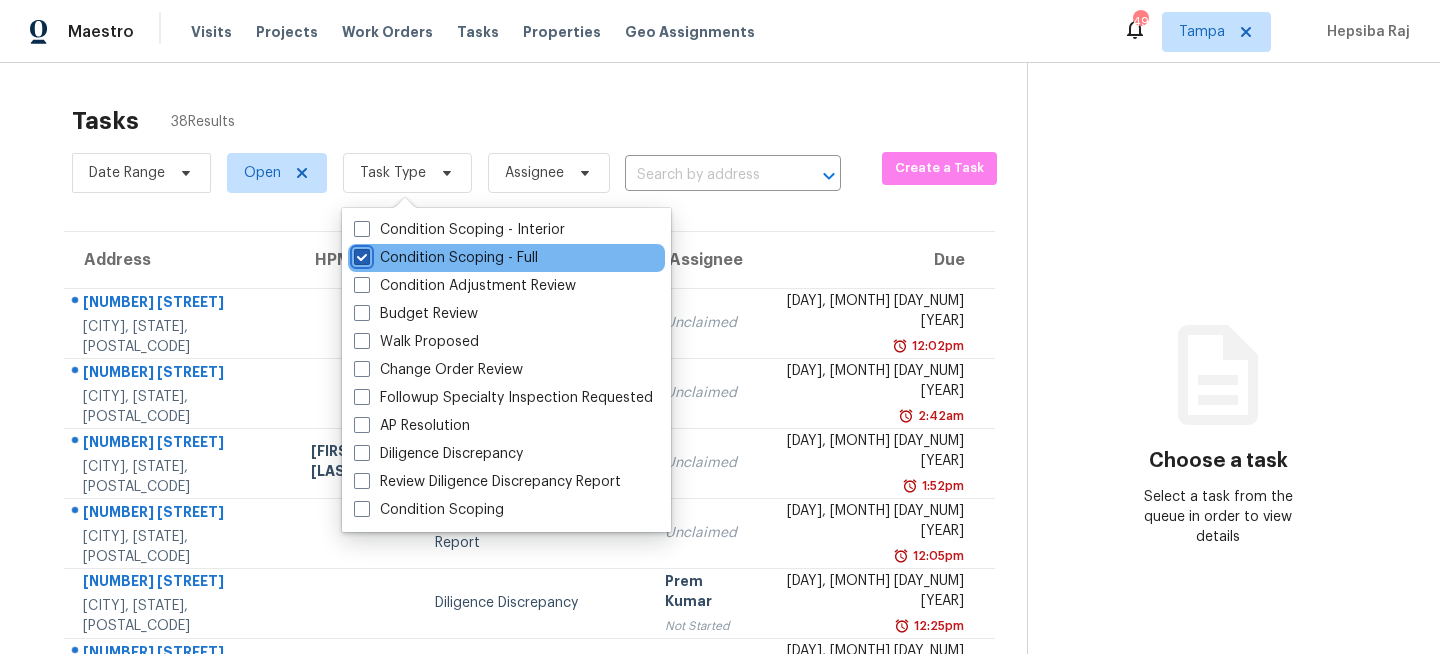 checkbox on "true" 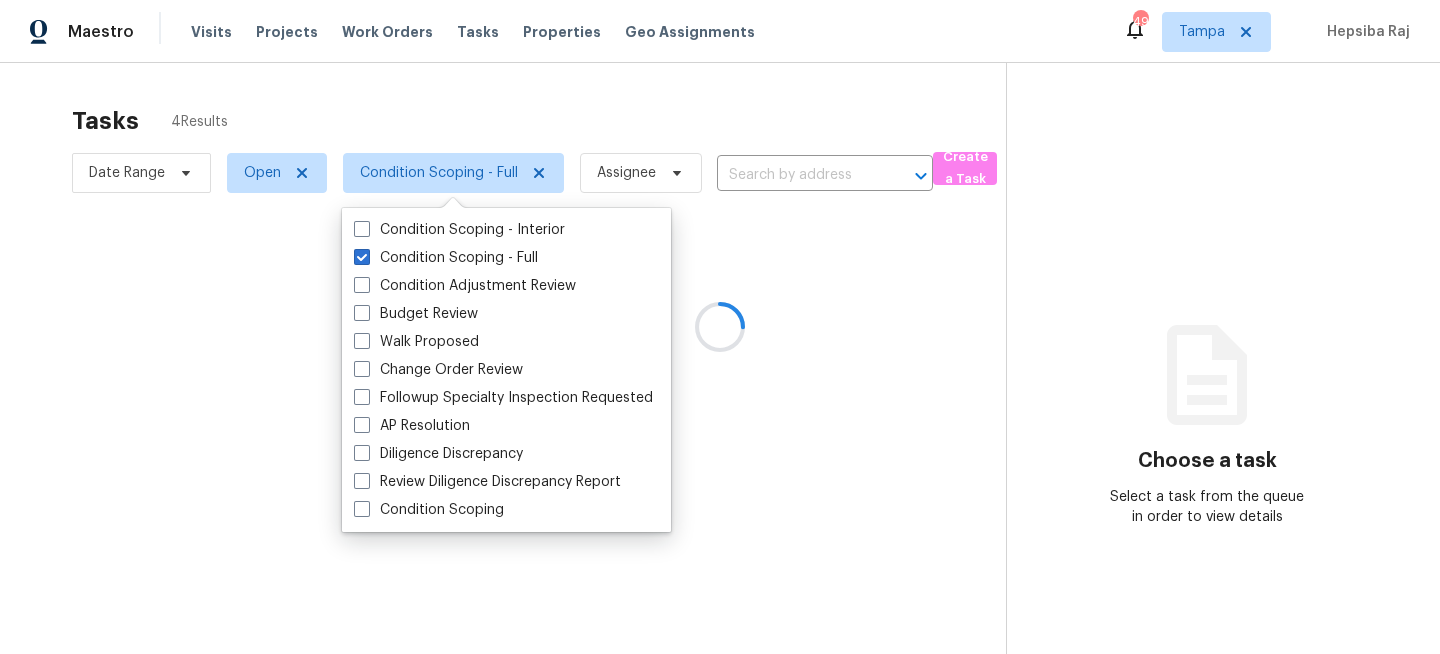 click at bounding box center (720, 327) 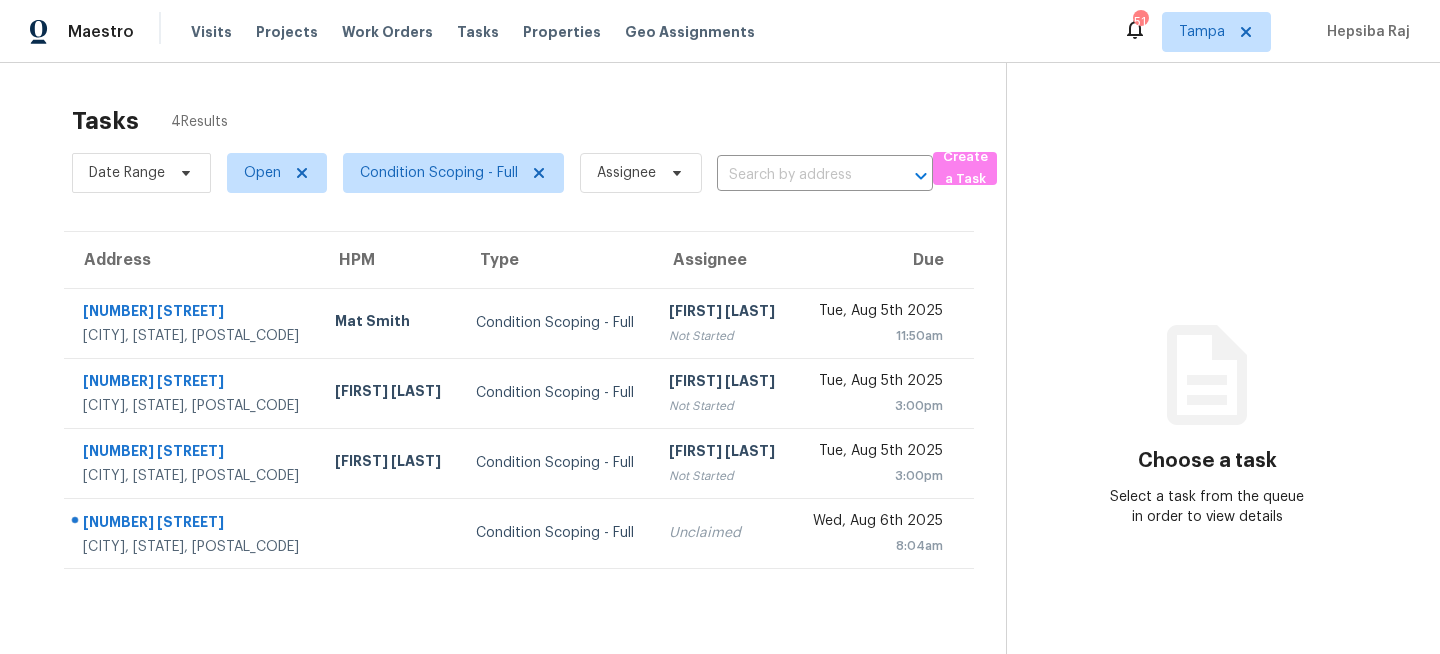 scroll, scrollTop: 0, scrollLeft: 0, axis: both 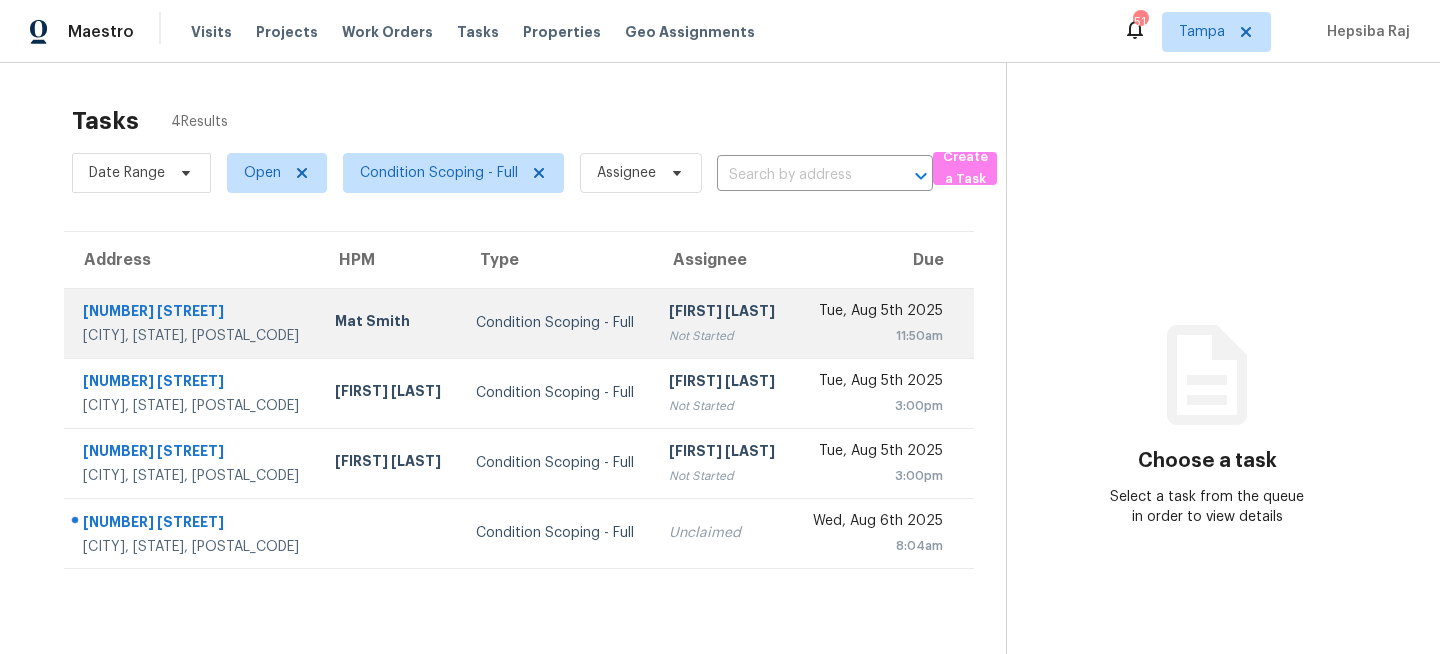 click on "Condition Scoping - Full" at bounding box center [556, 323] 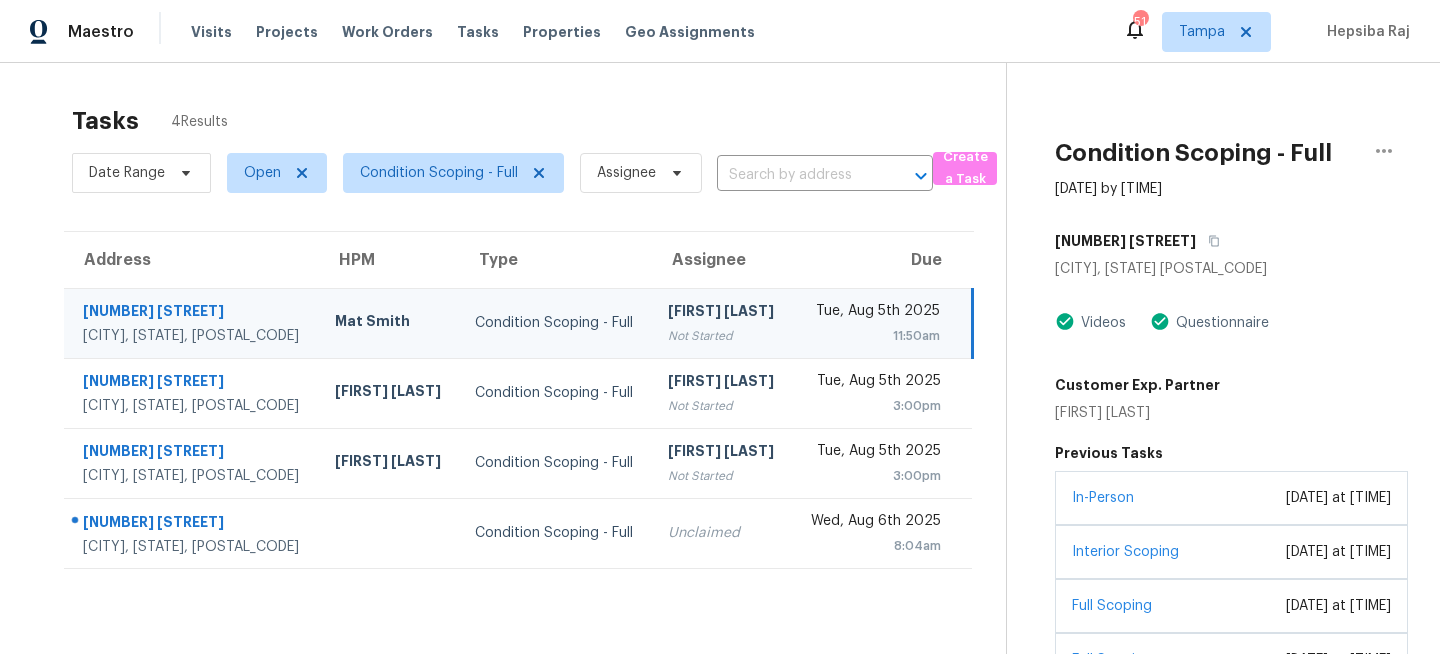 click on "[FIRST] [LAST]" at bounding box center (722, 313) 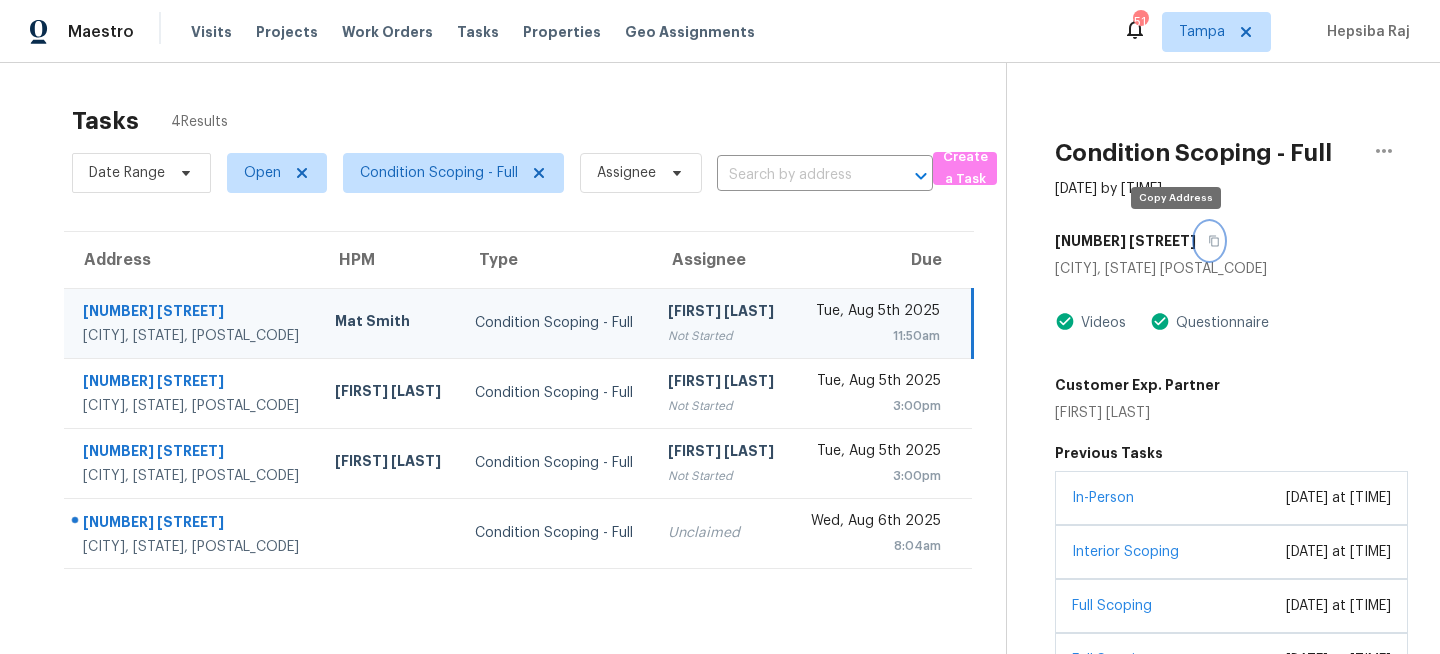 click at bounding box center [1209, 241] 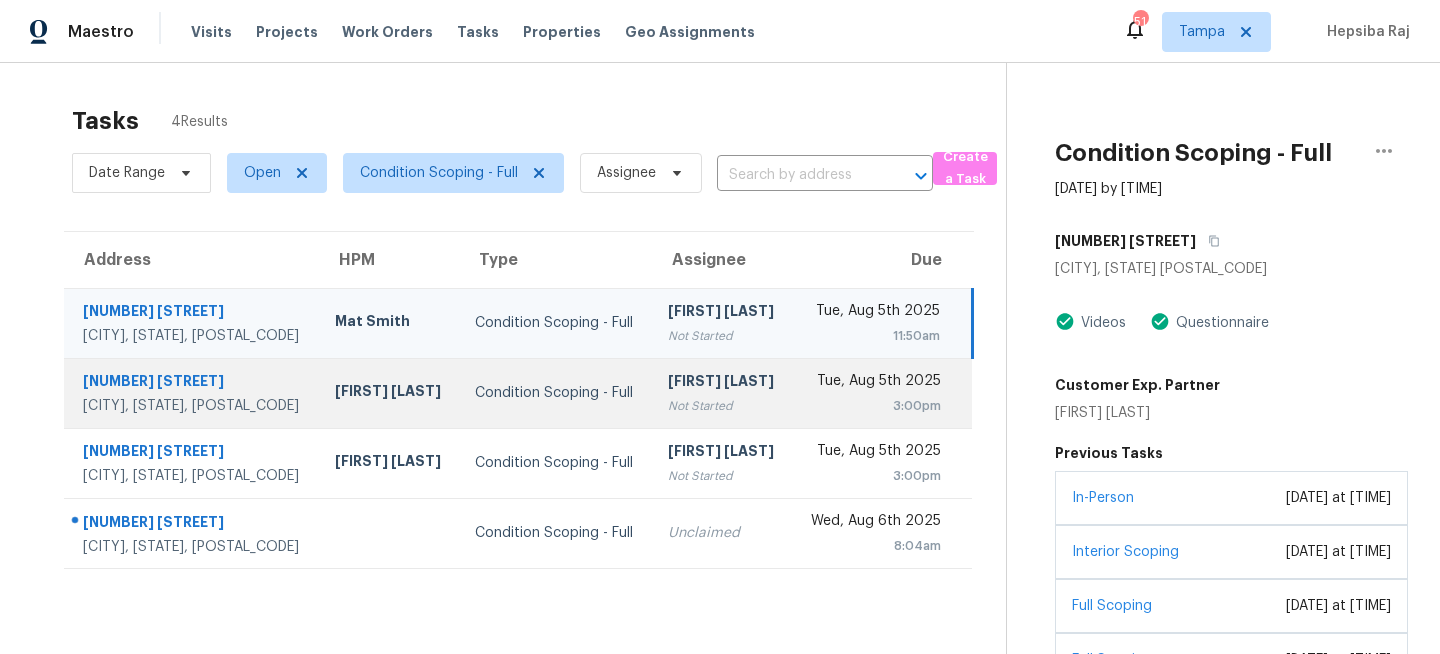 click on "[FIRST] [LAST]" at bounding box center (722, 383) 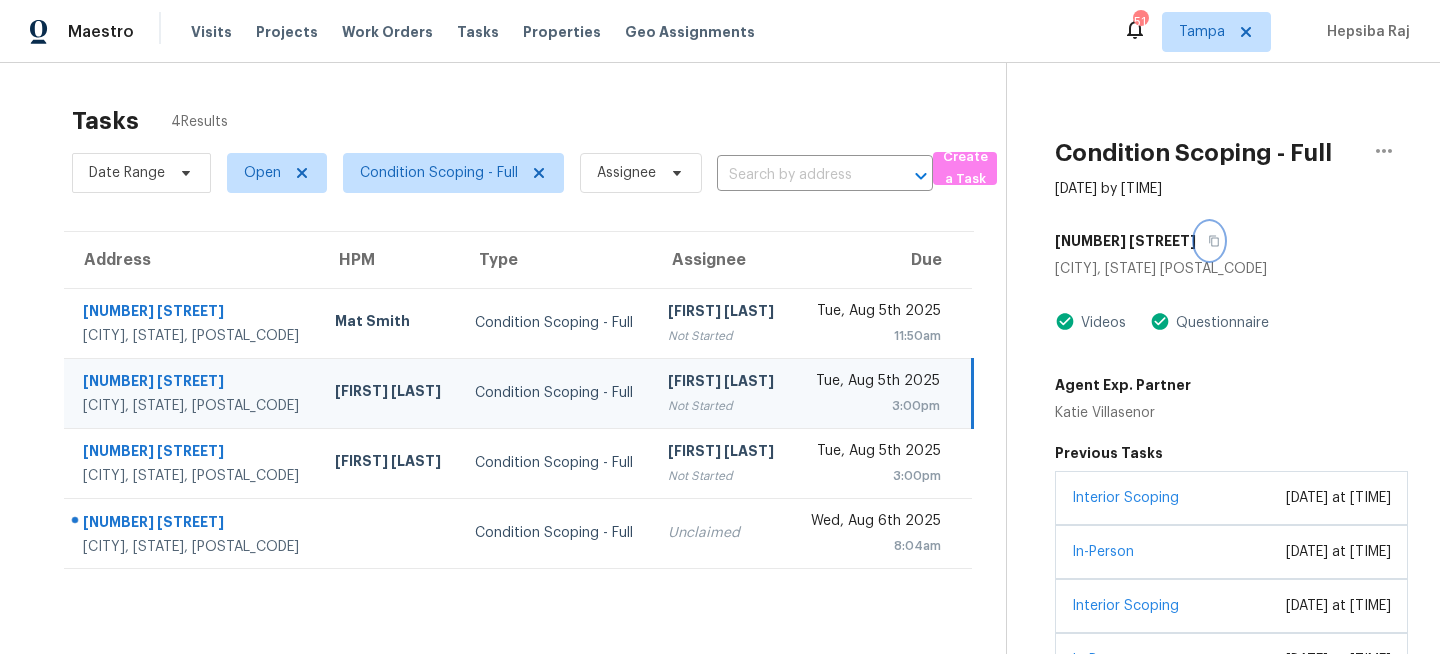 click 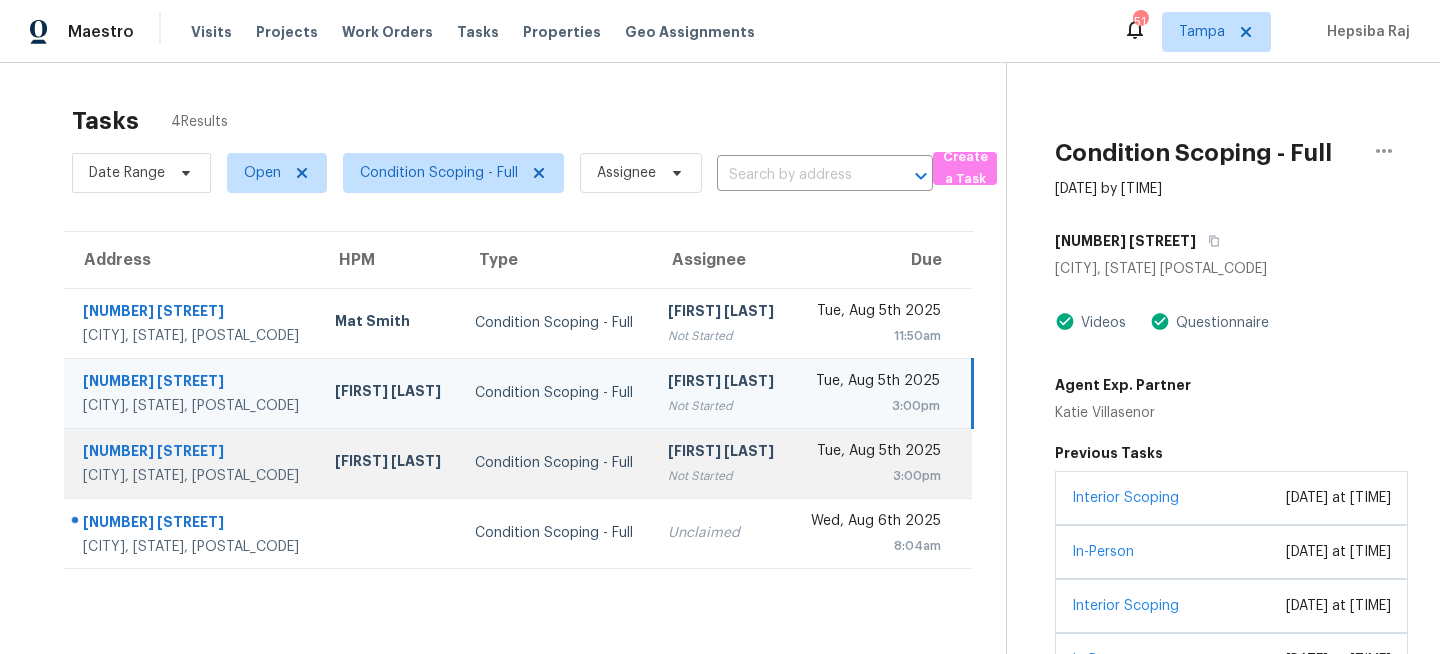 click on "Condition Scoping - Full" at bounding box center (555, 463) 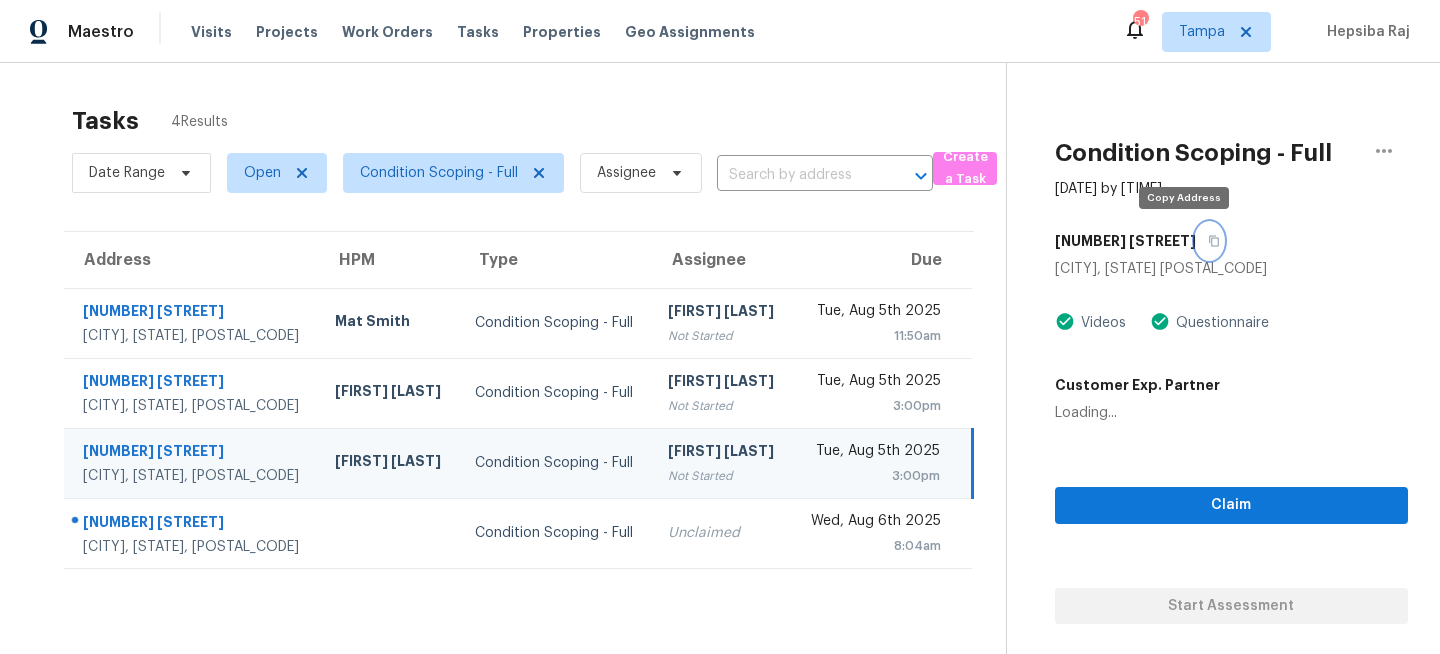 click 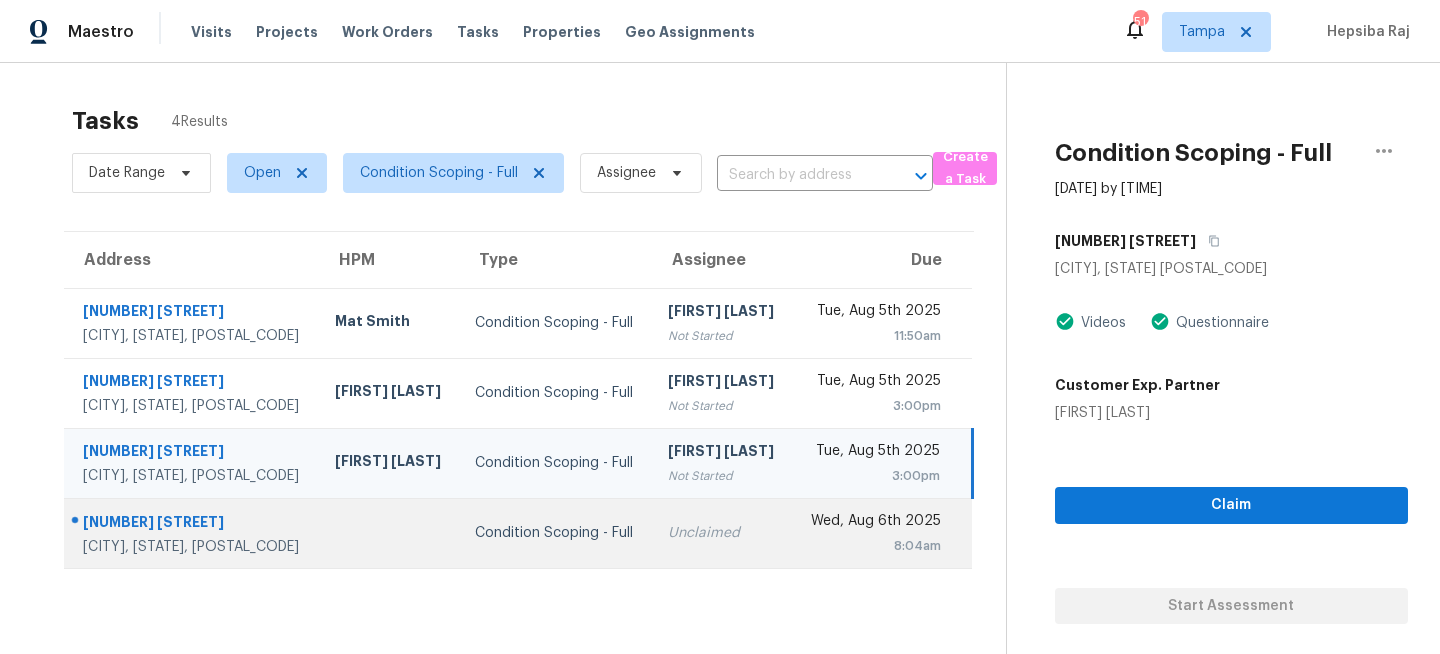 click on "Condition Scoping - Full" at bounding box center (555, 533) 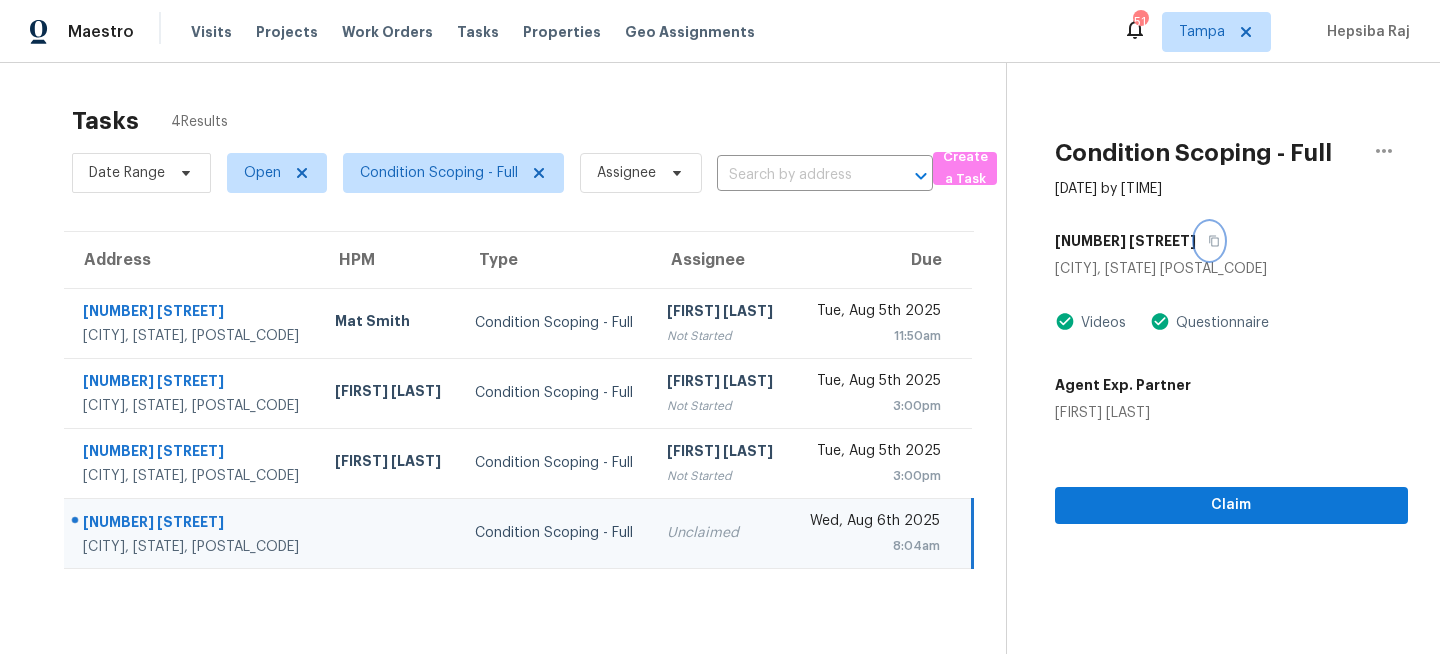 click 